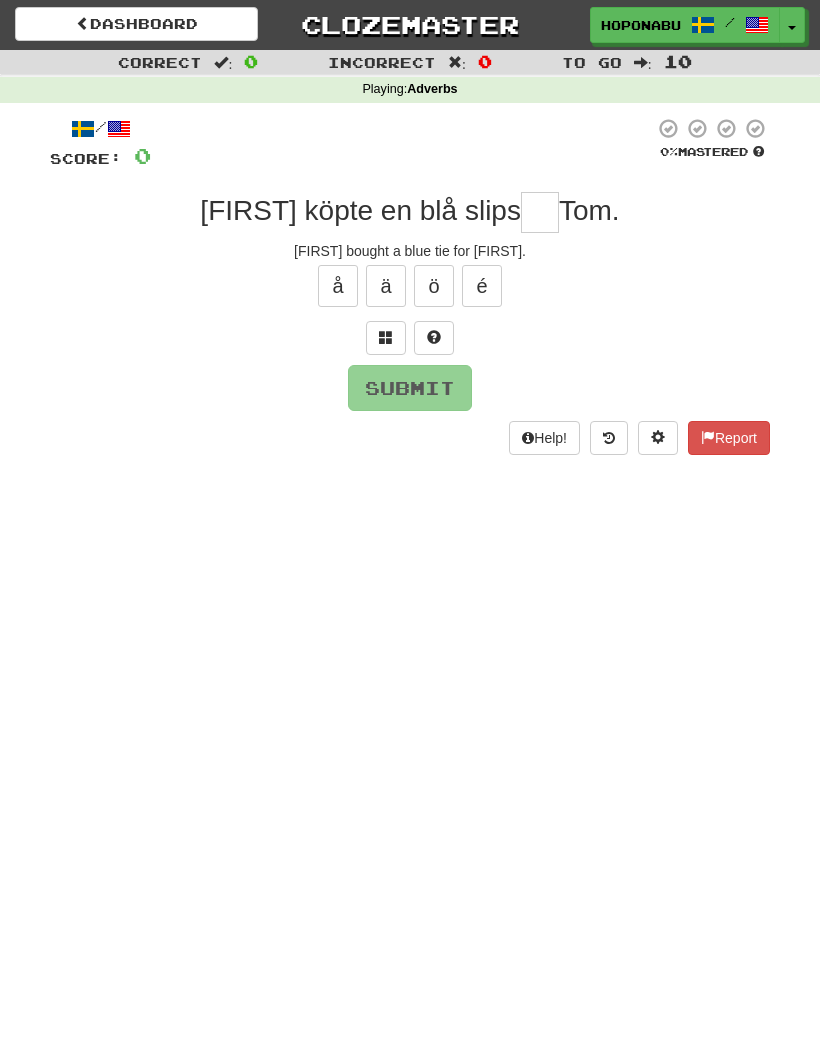 scroll, scrollTop: 0, scrollLeft: 0, axis: both 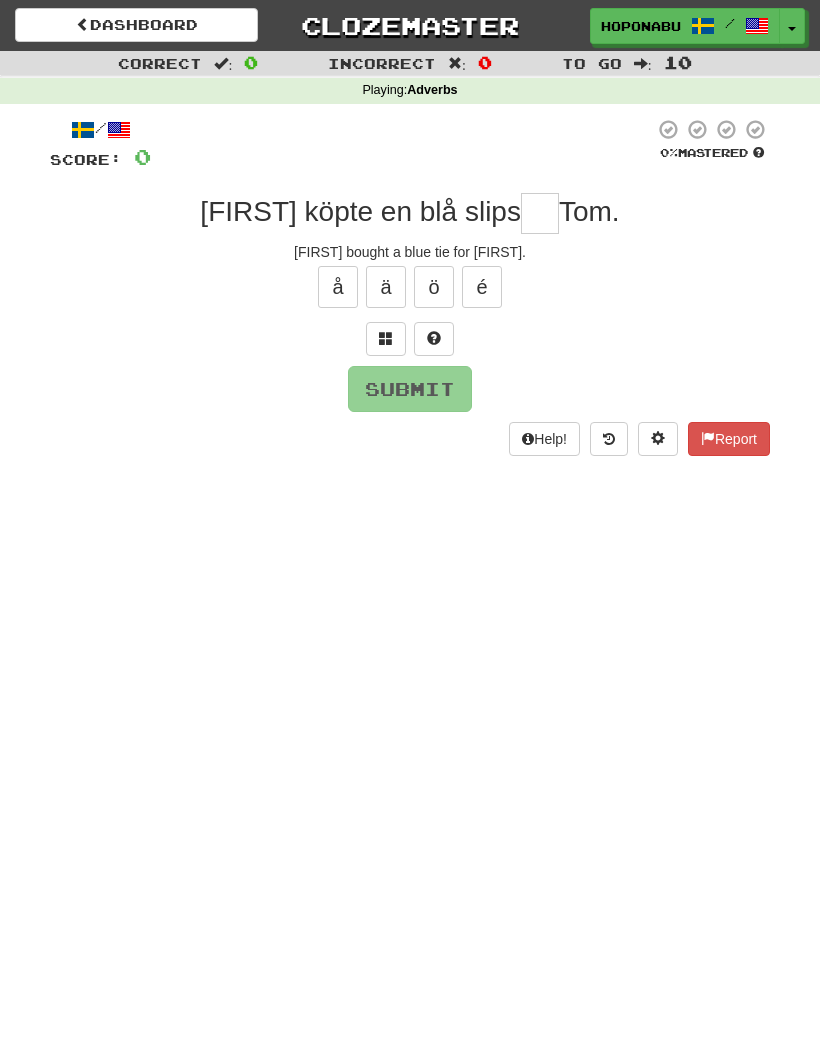 click at bounding box center (540, 213) 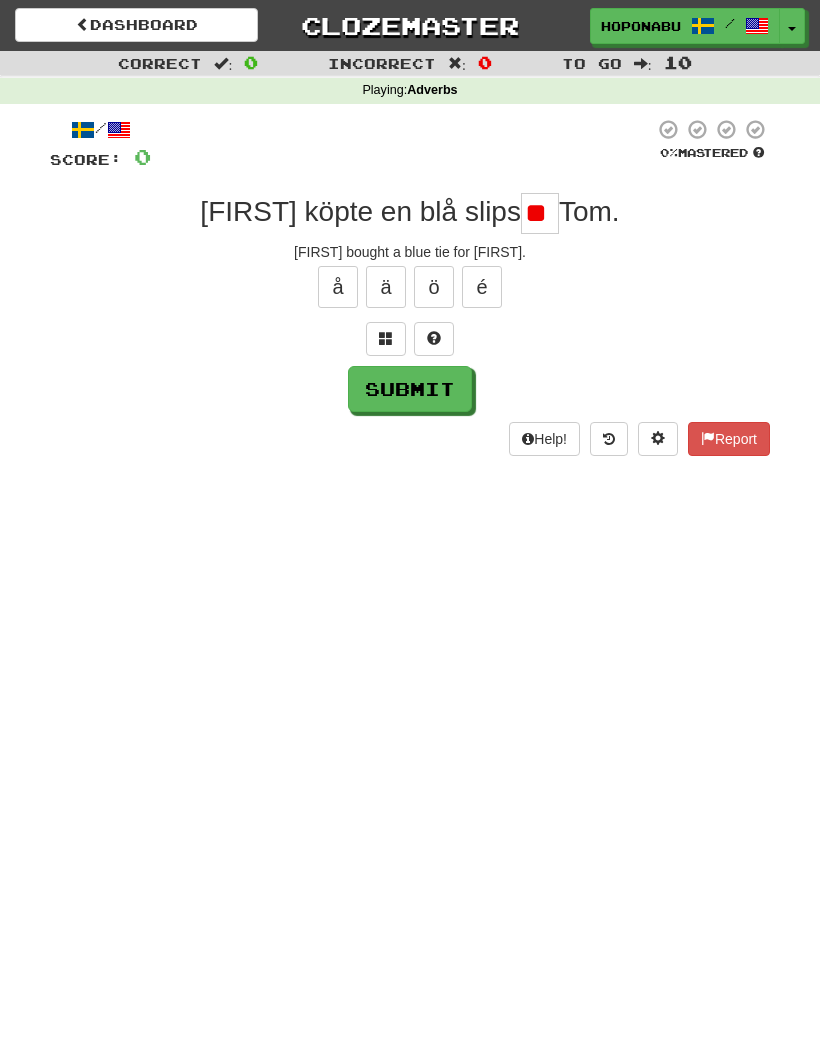 type on "*" 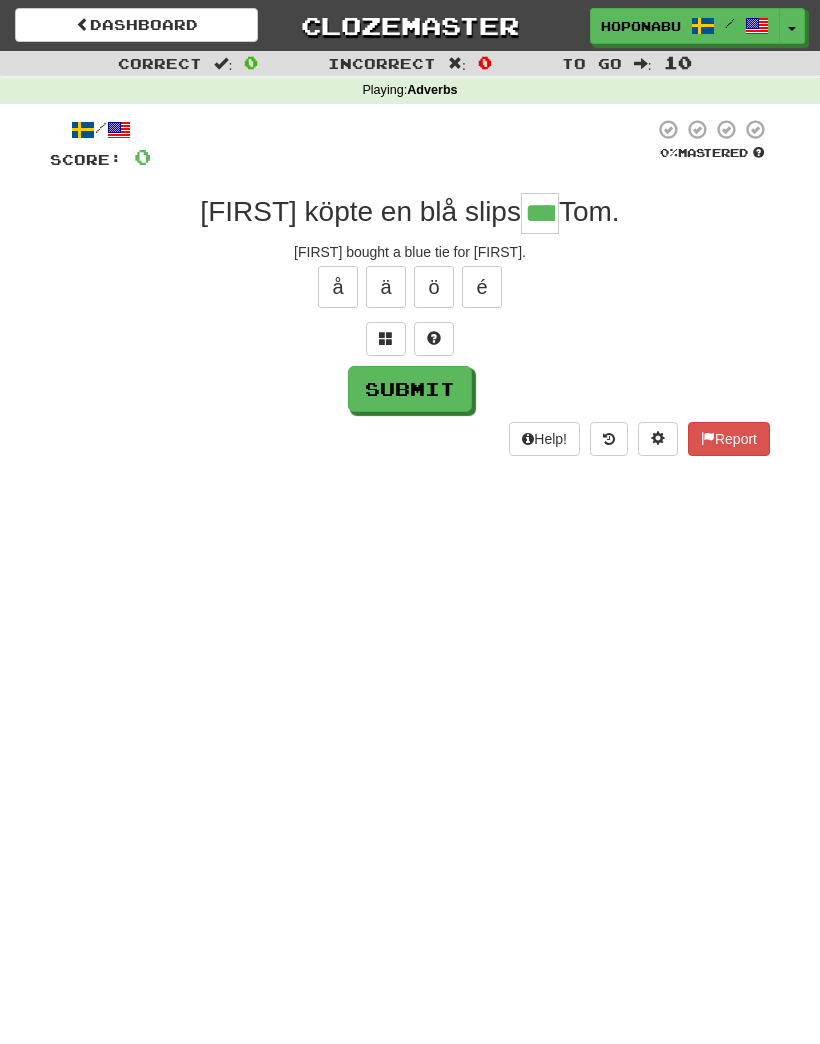 type on "****" 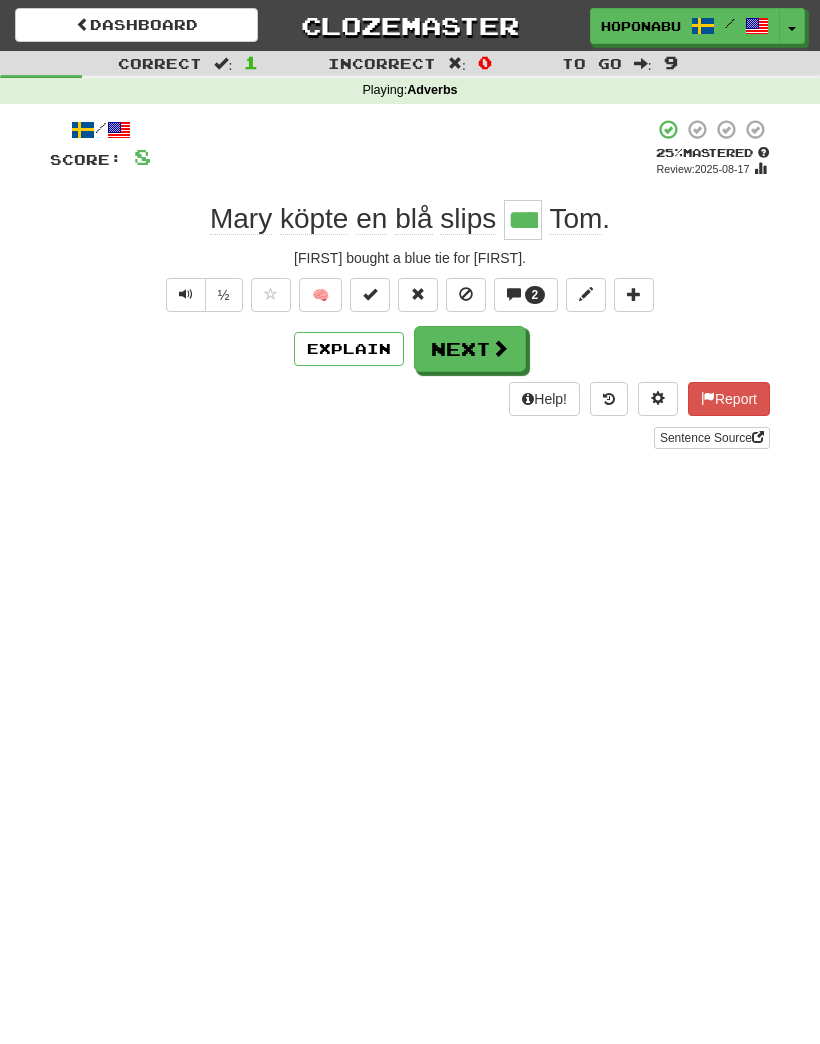 click on "Next" at bounding box center (470, 349) 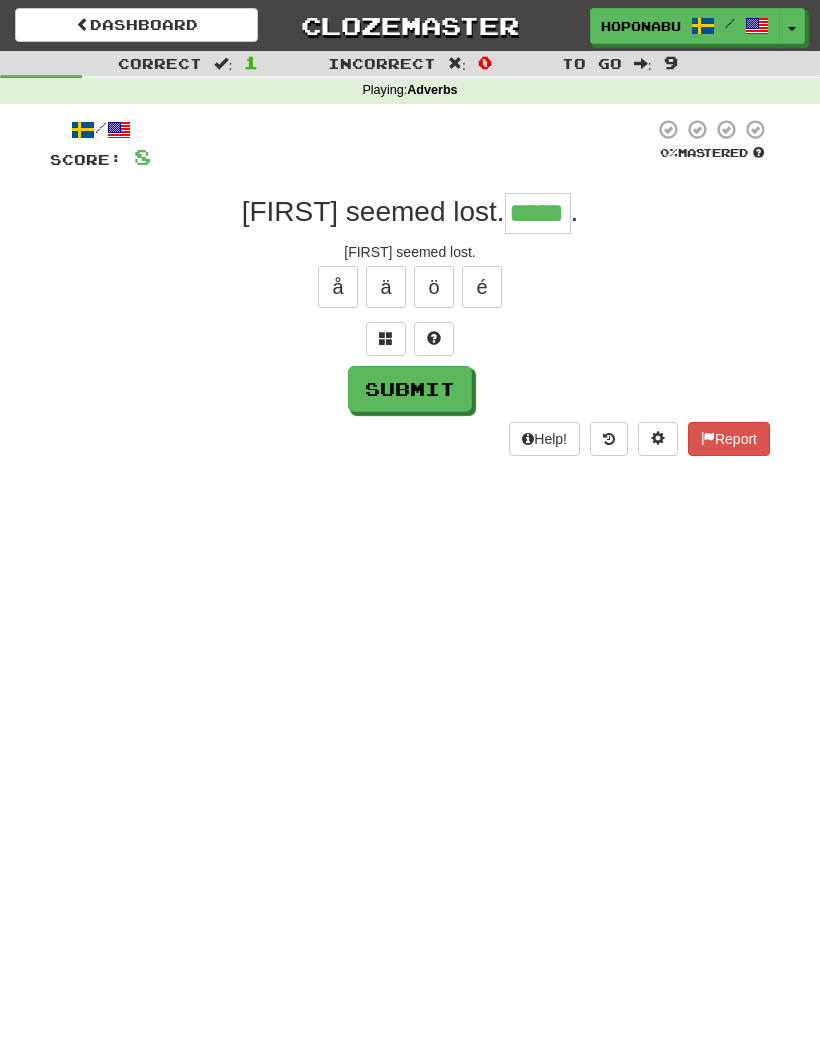 type on "*****" 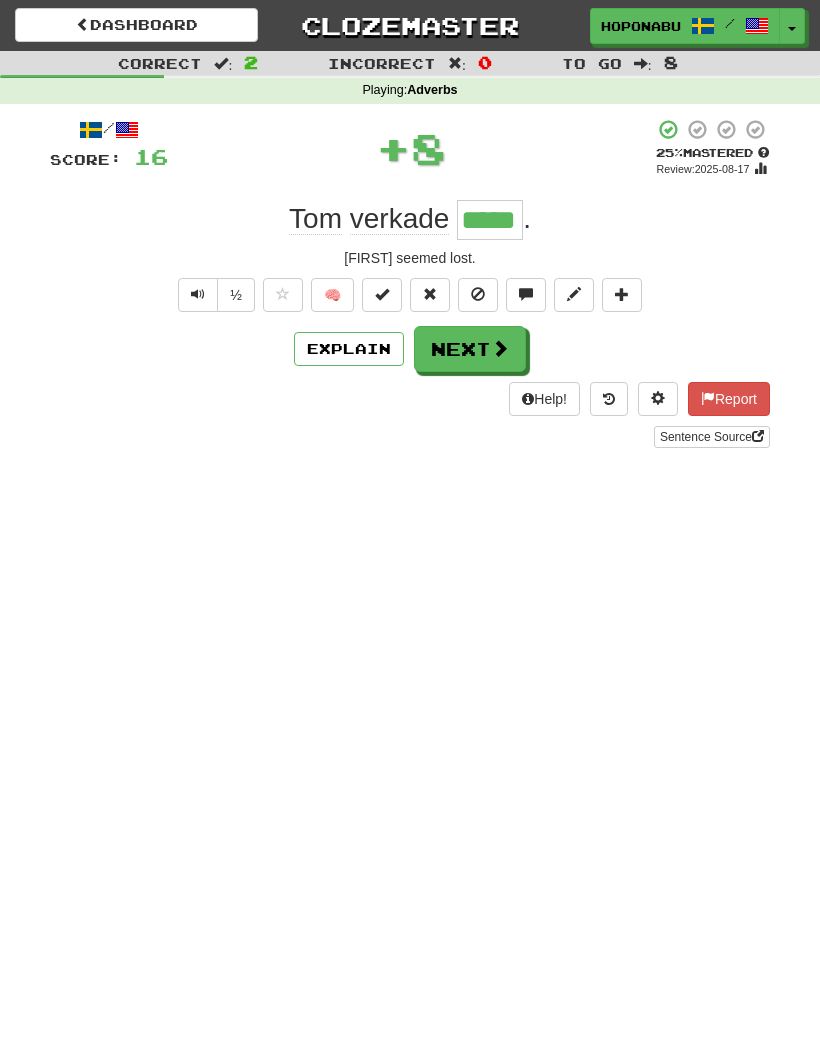 click on "🧠" at bounding box center [332, 295] 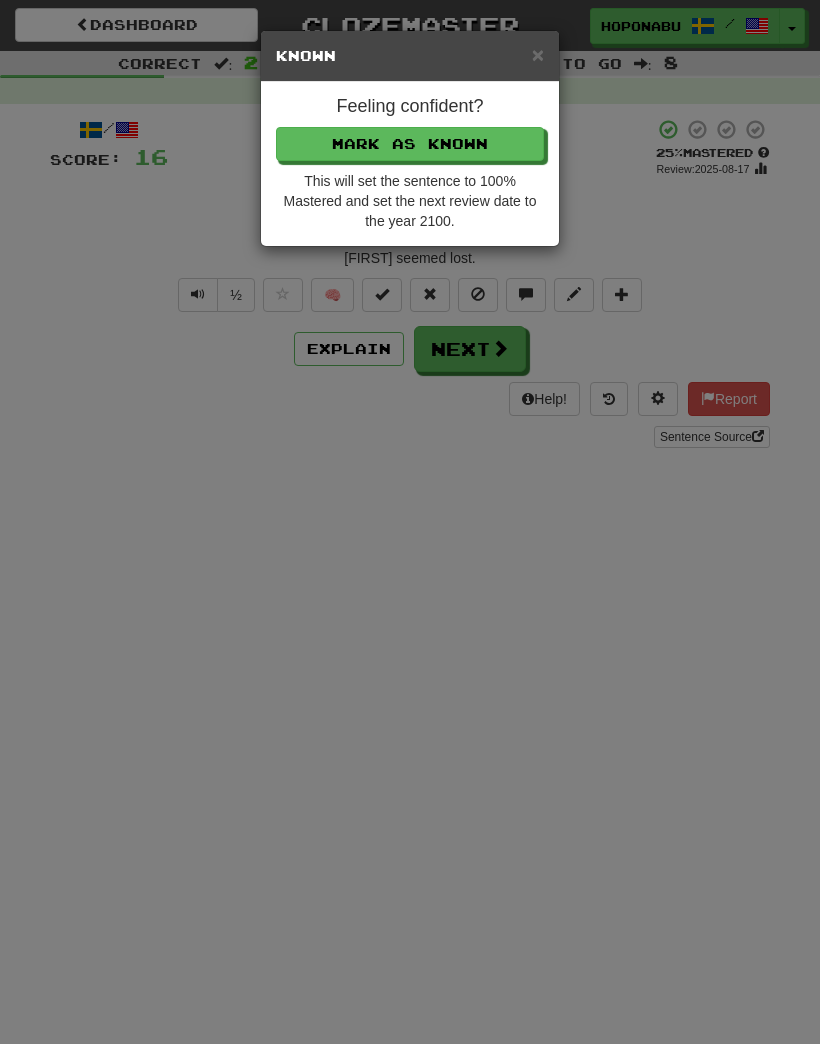 click on "Mark as Known" at bounding box center (410, 144) 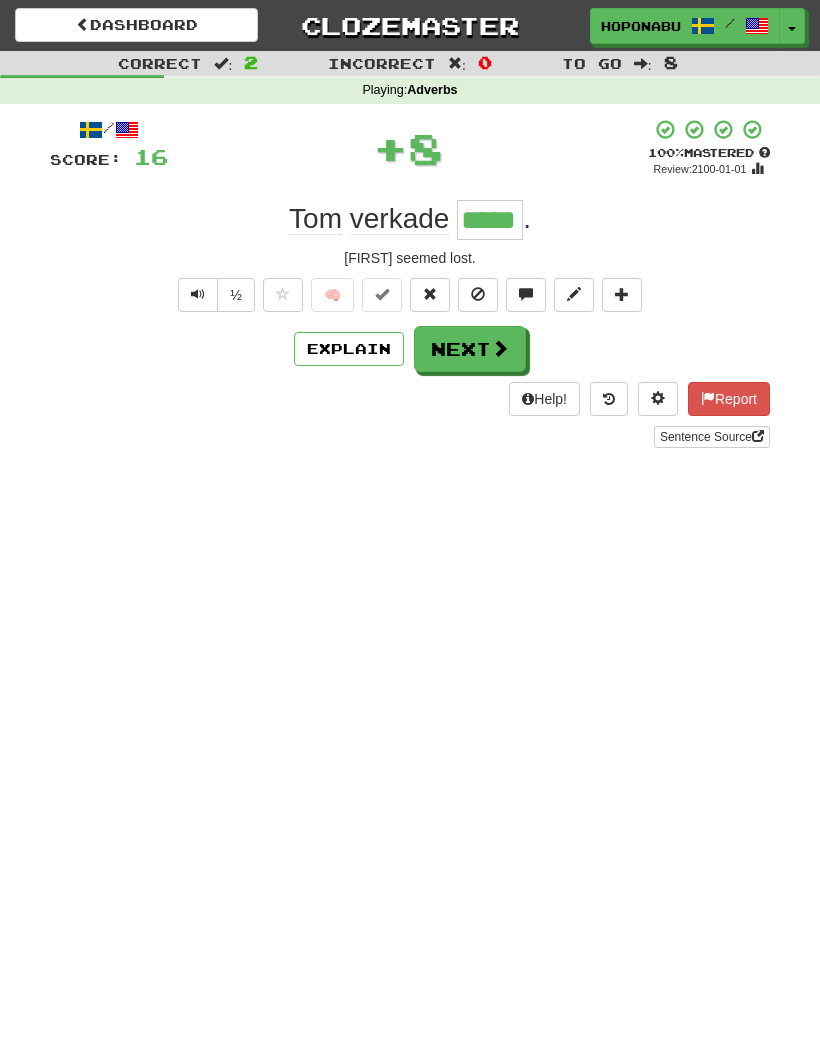 click on "Next" at bounding box center [470, 349] 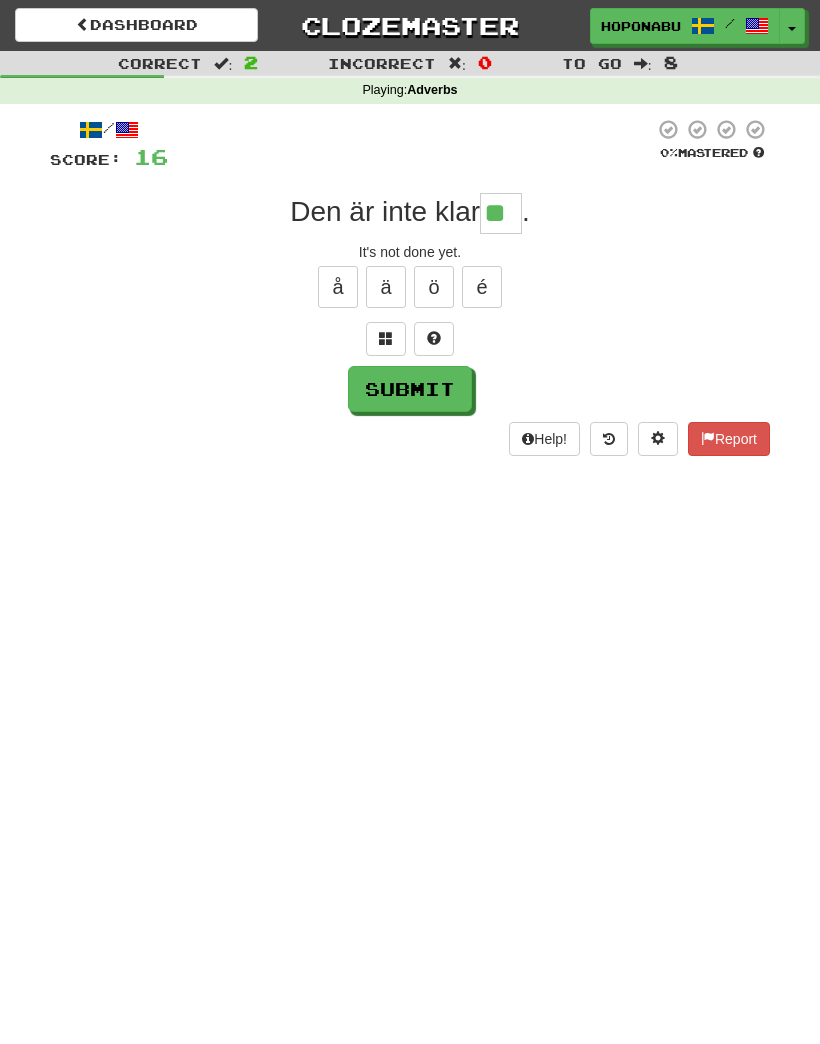 type on "**" 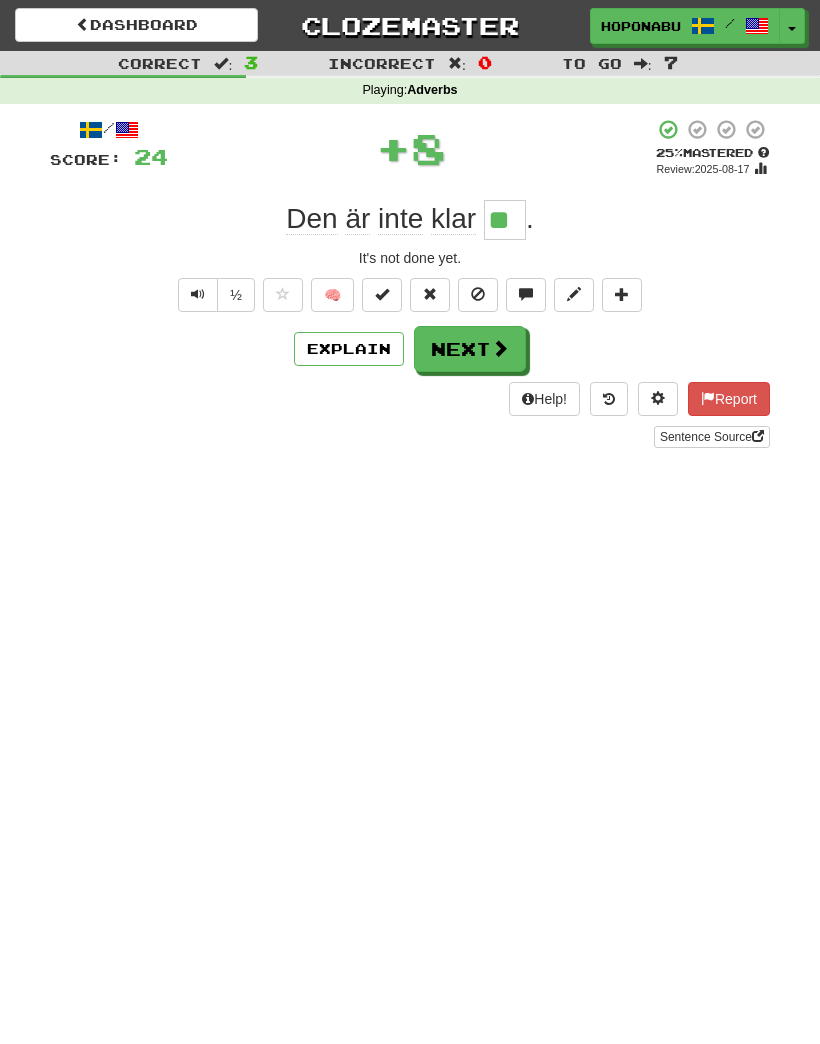 click at bounding box center (500, 348) 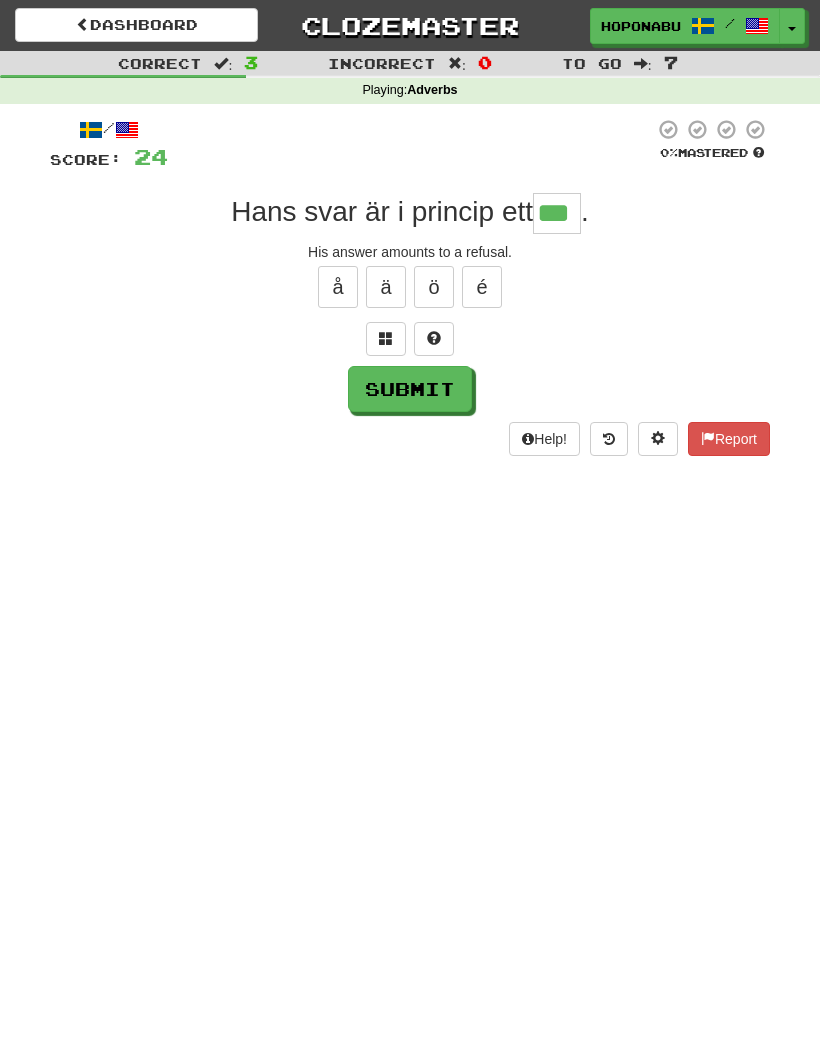 type on "***" 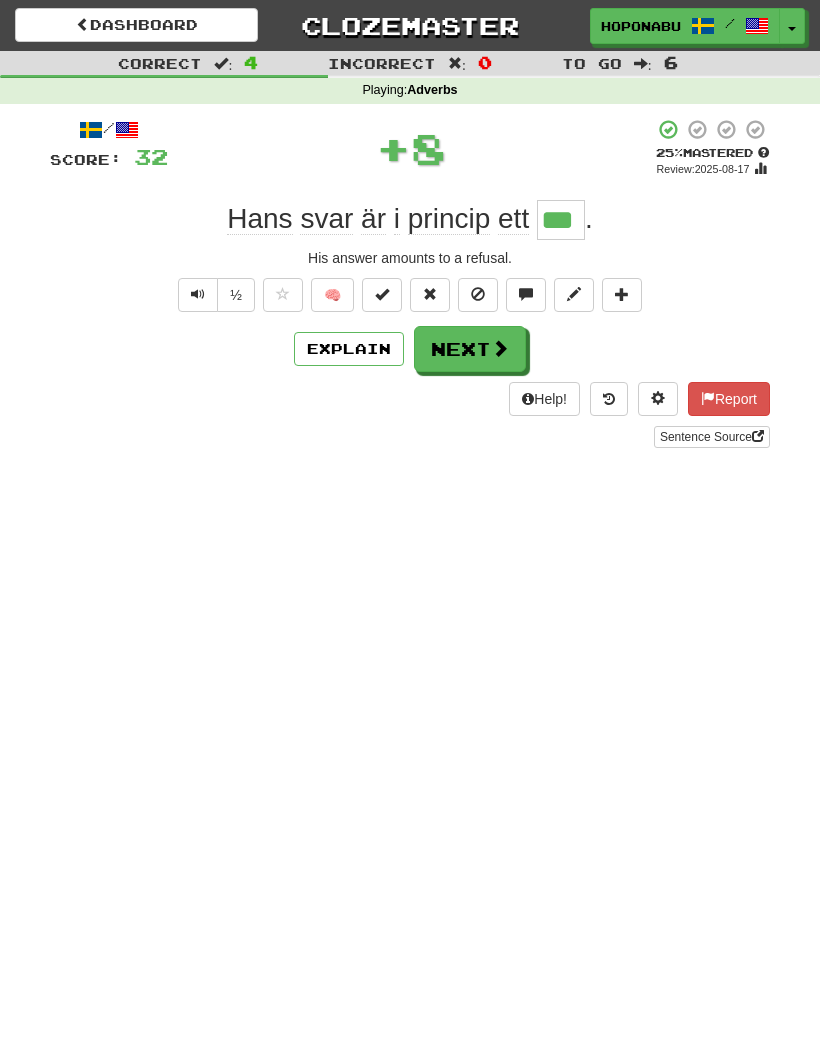 click on "Next" at bounding box center (470, 349) 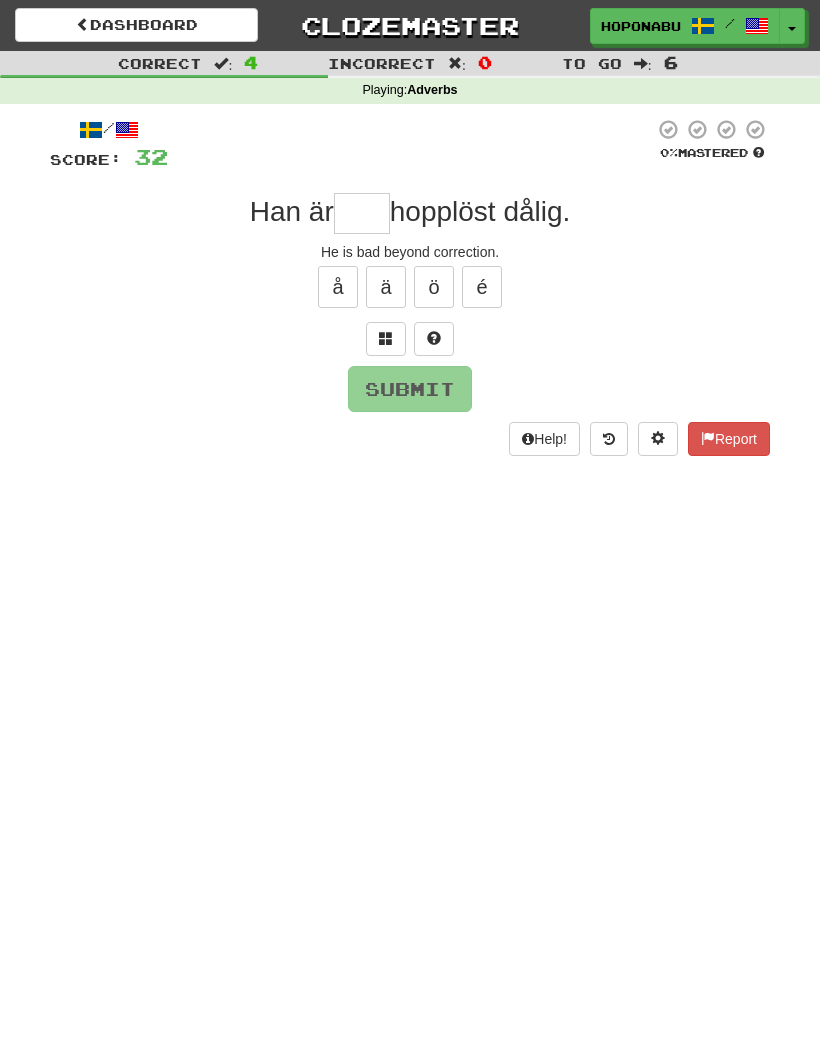 click at bounding box center [434, 339] 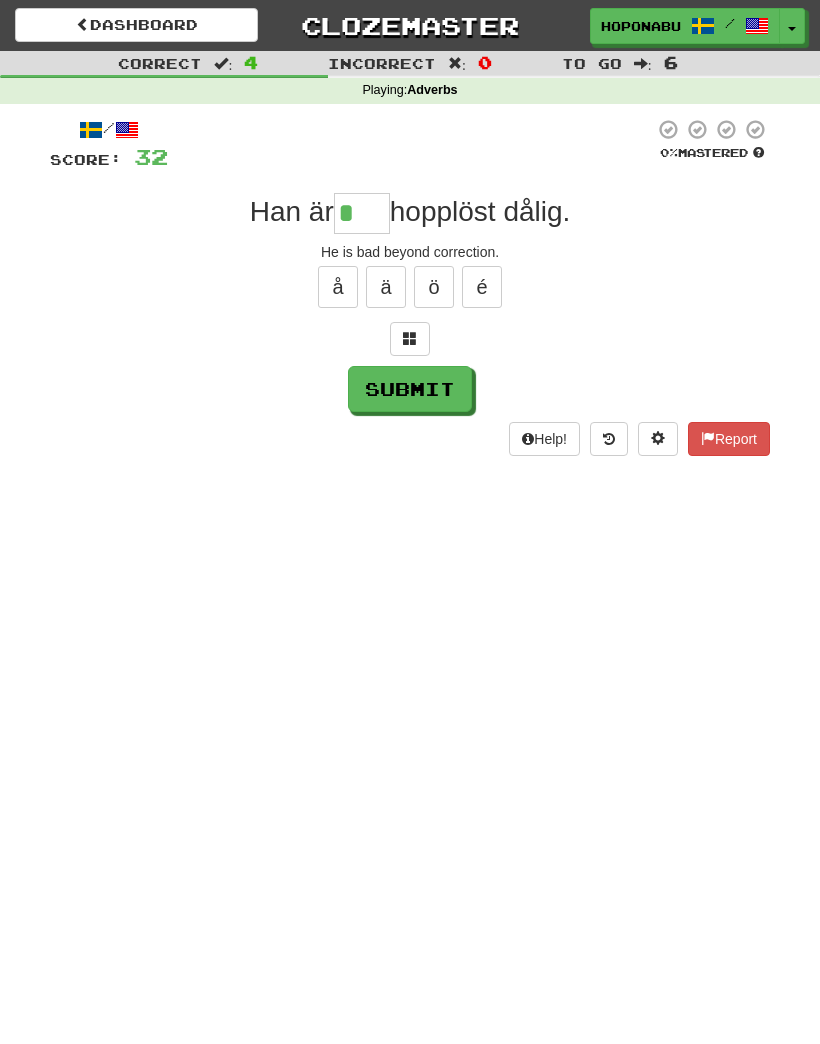 click at bounding box center [410, 339] 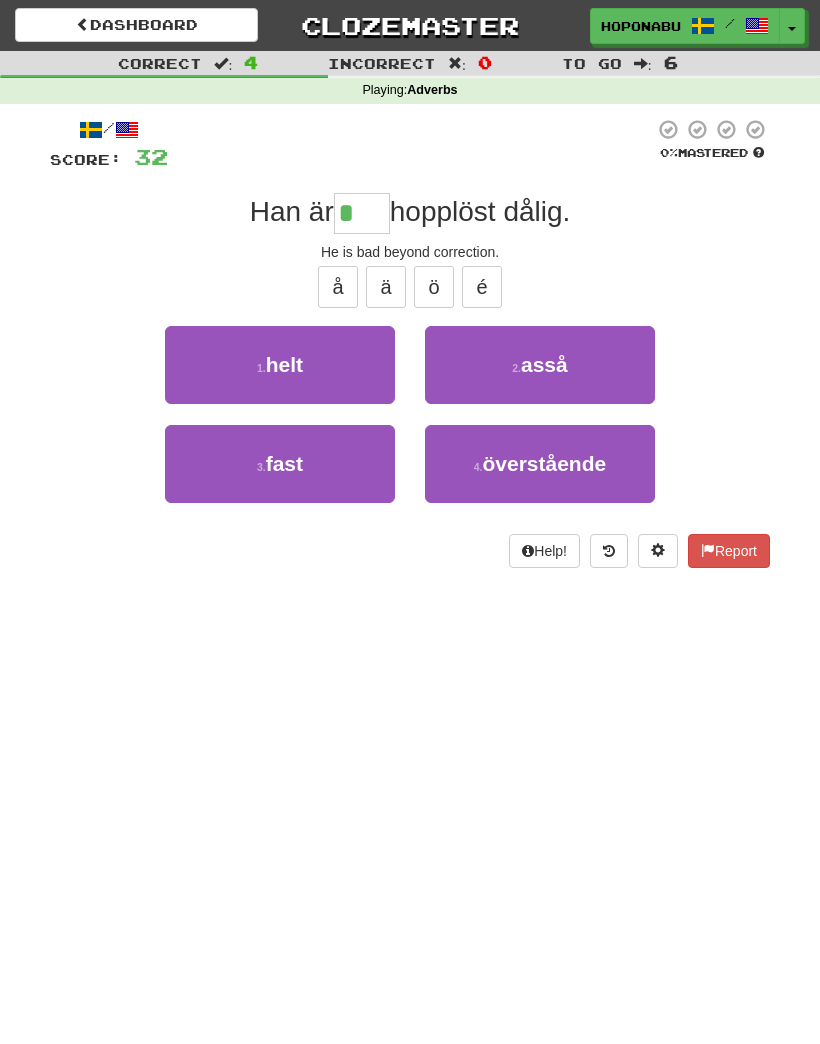 click on "helt" at bounding box center [284, 364] 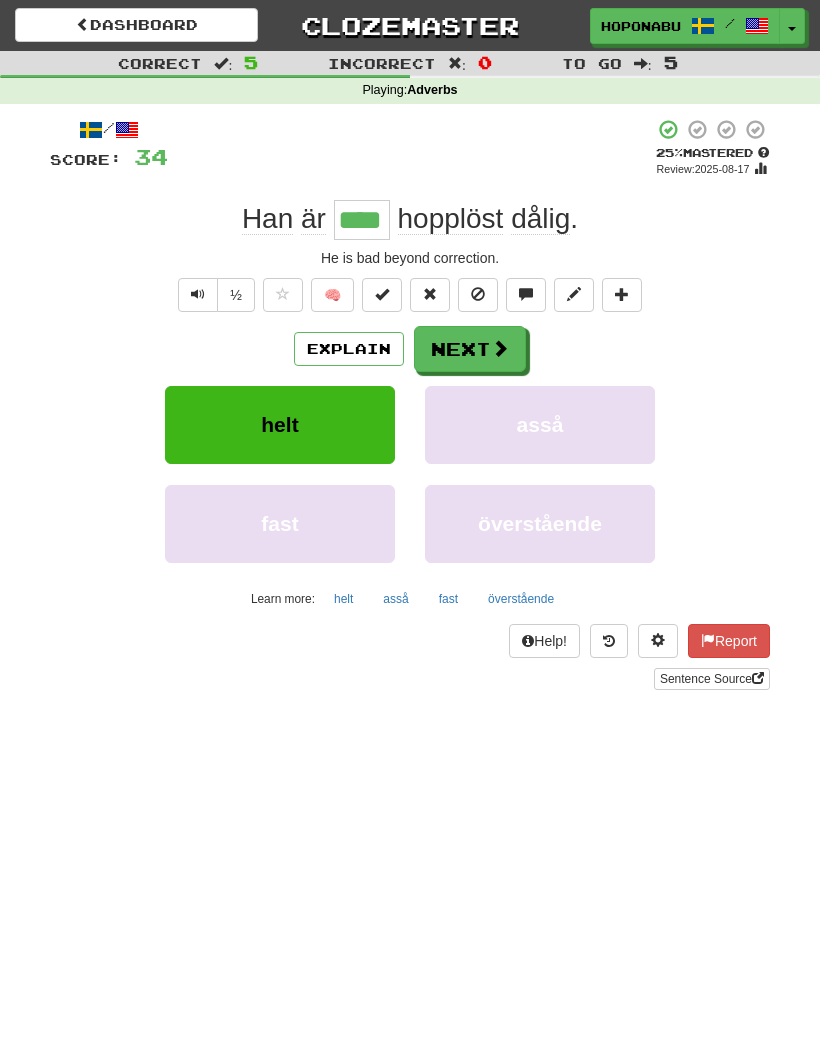 click on "Next" at bounding box center (470, 349) 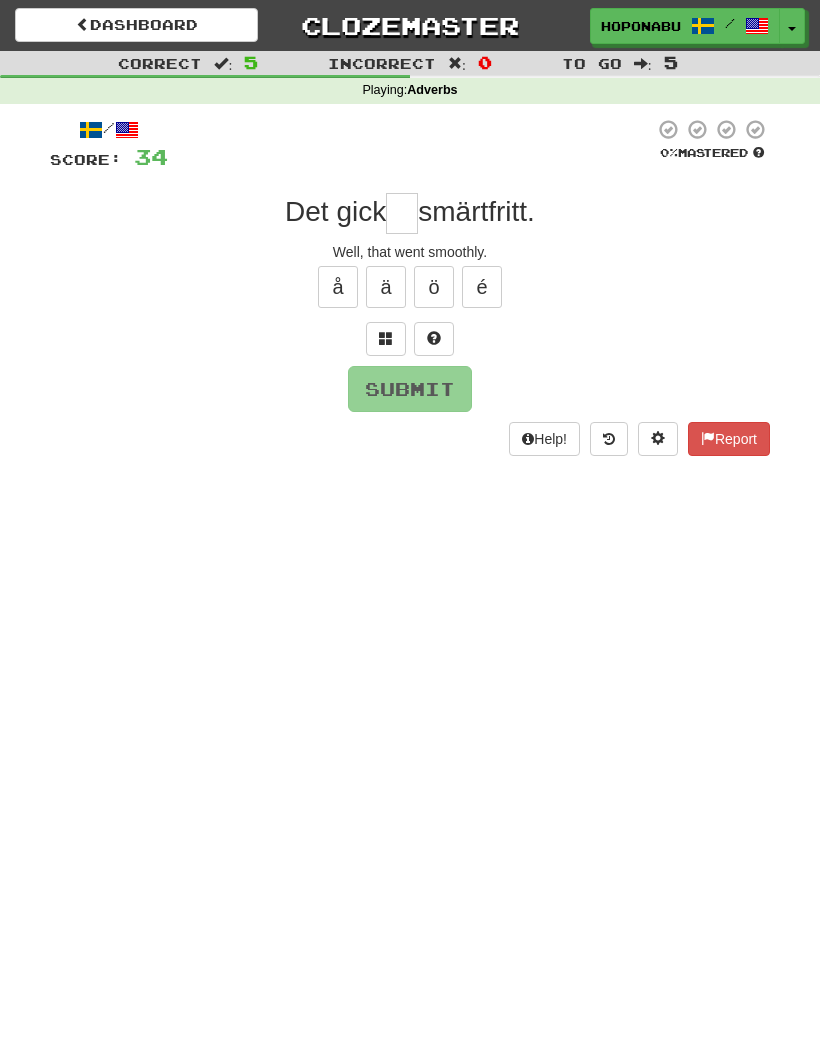 type on "*" 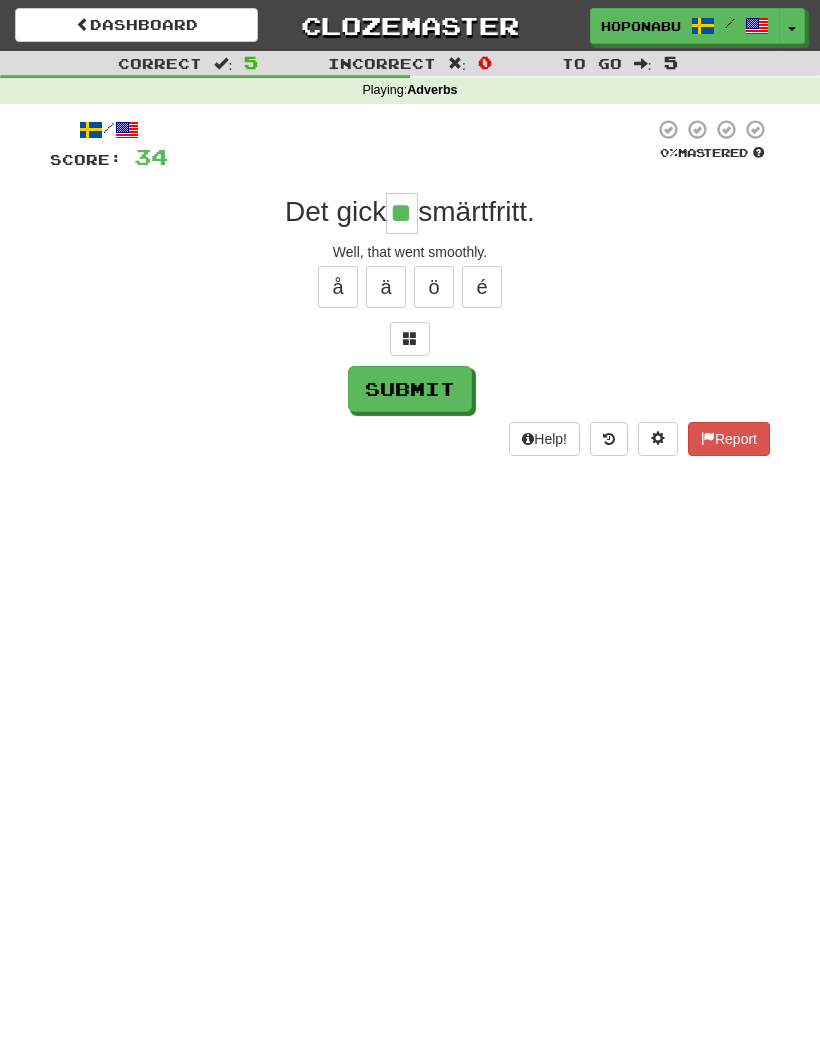type on "**" 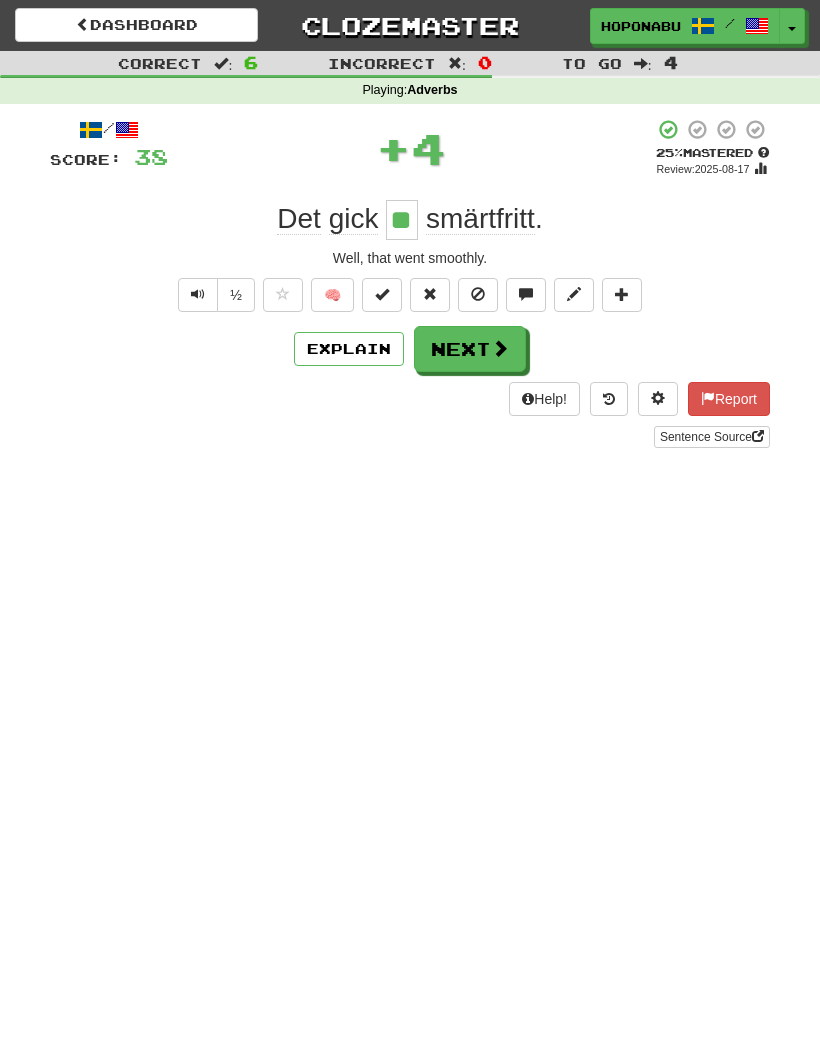 click on "Next" at bounding box center [470, 349] 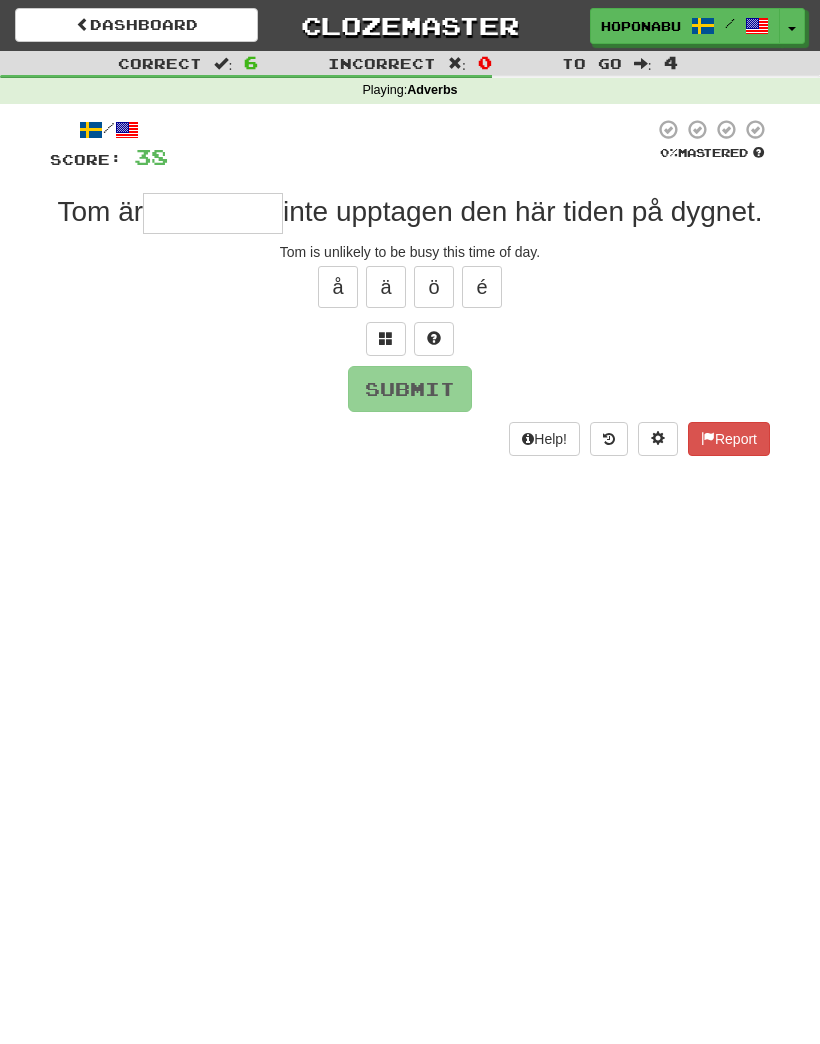 type on "*" 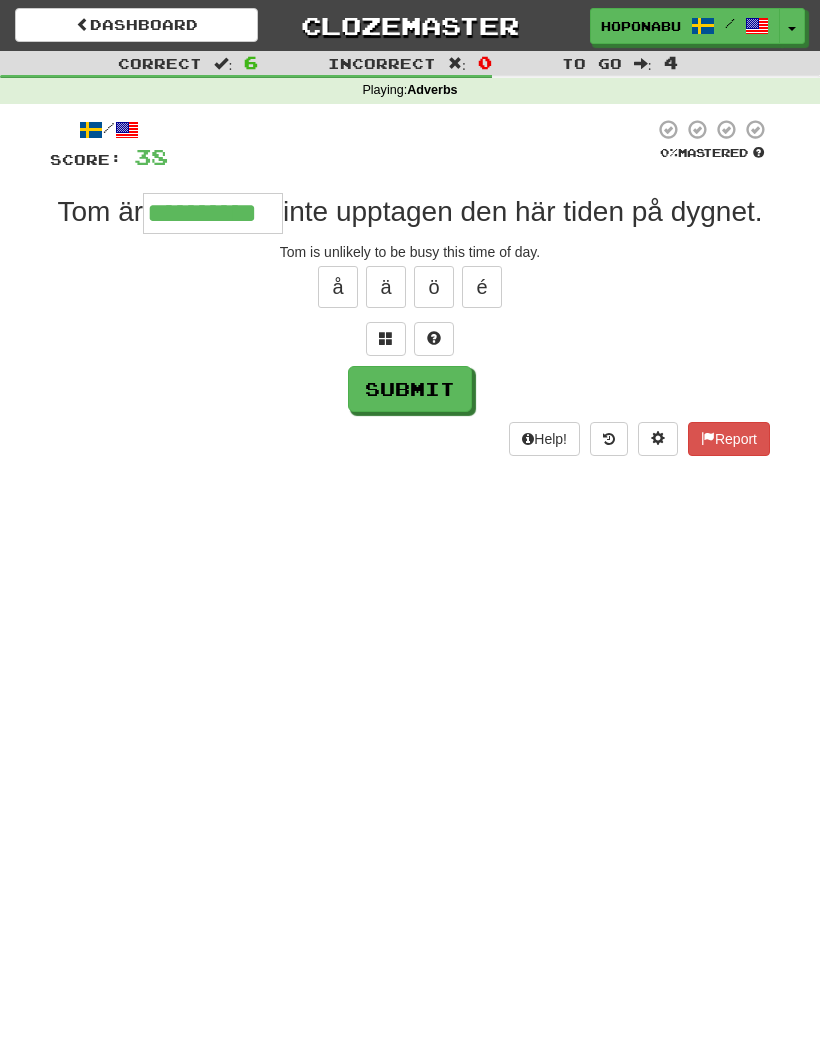 type on "**********" 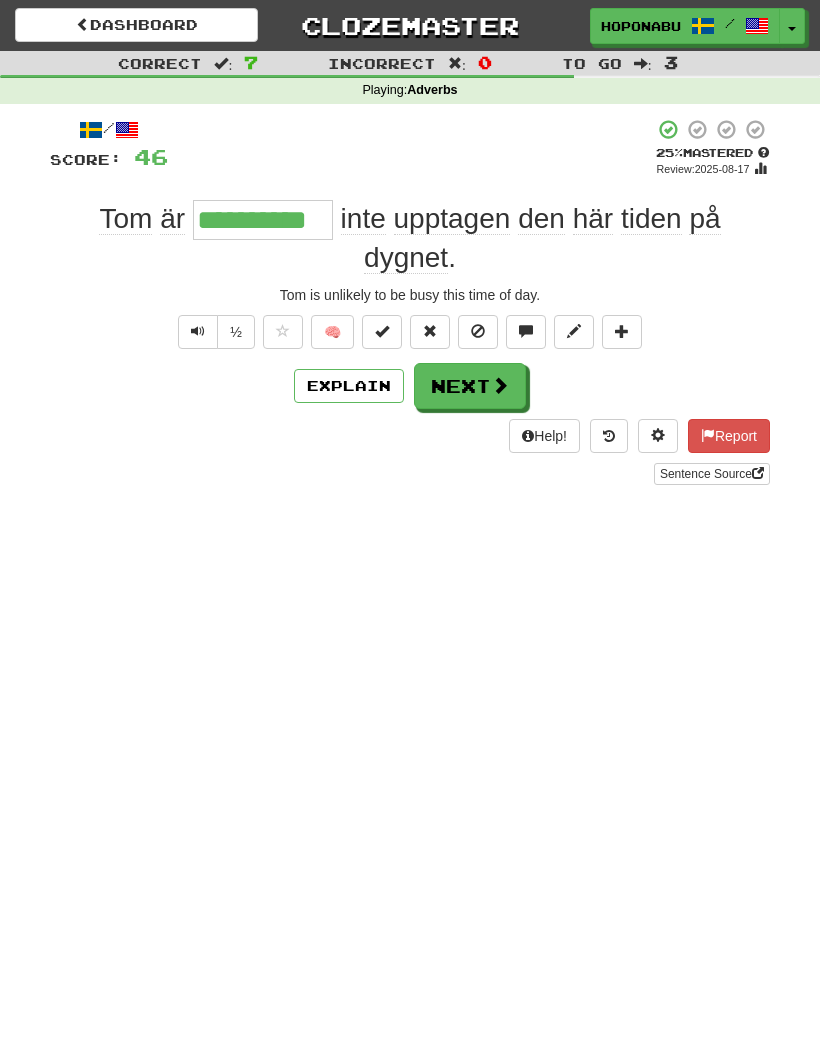 click on "Next" at bounding box center [470, 386] 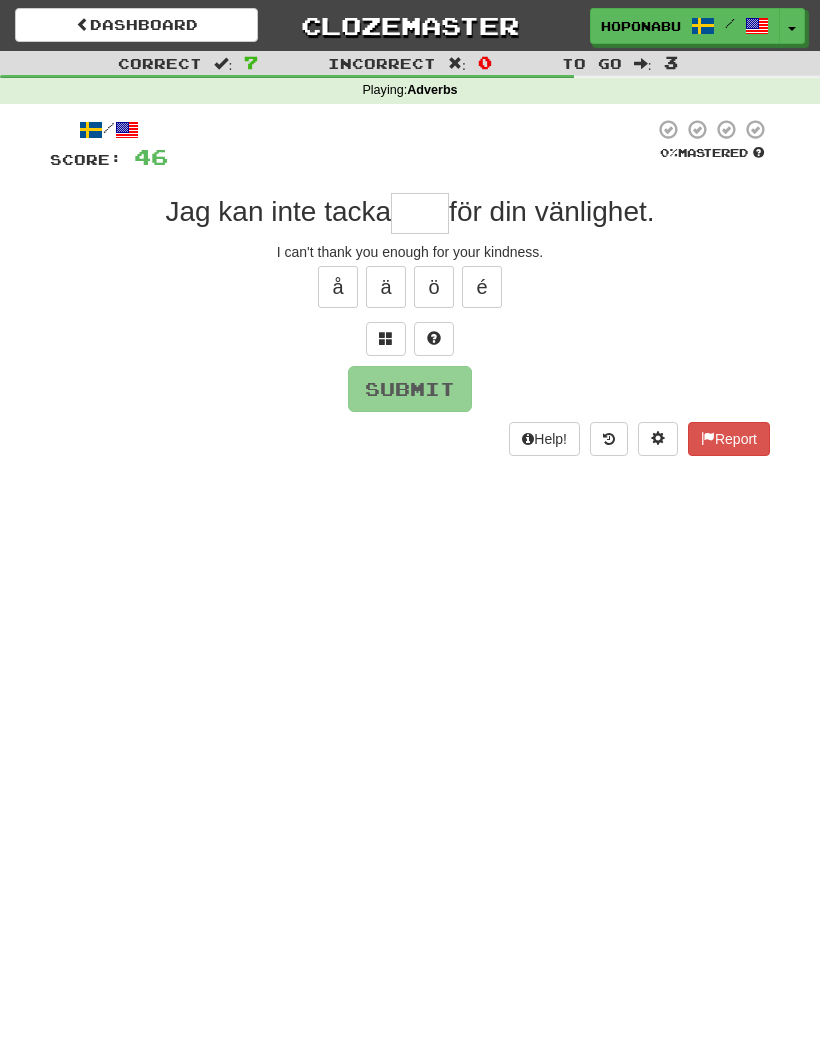 click at bounding box center (434, 338) 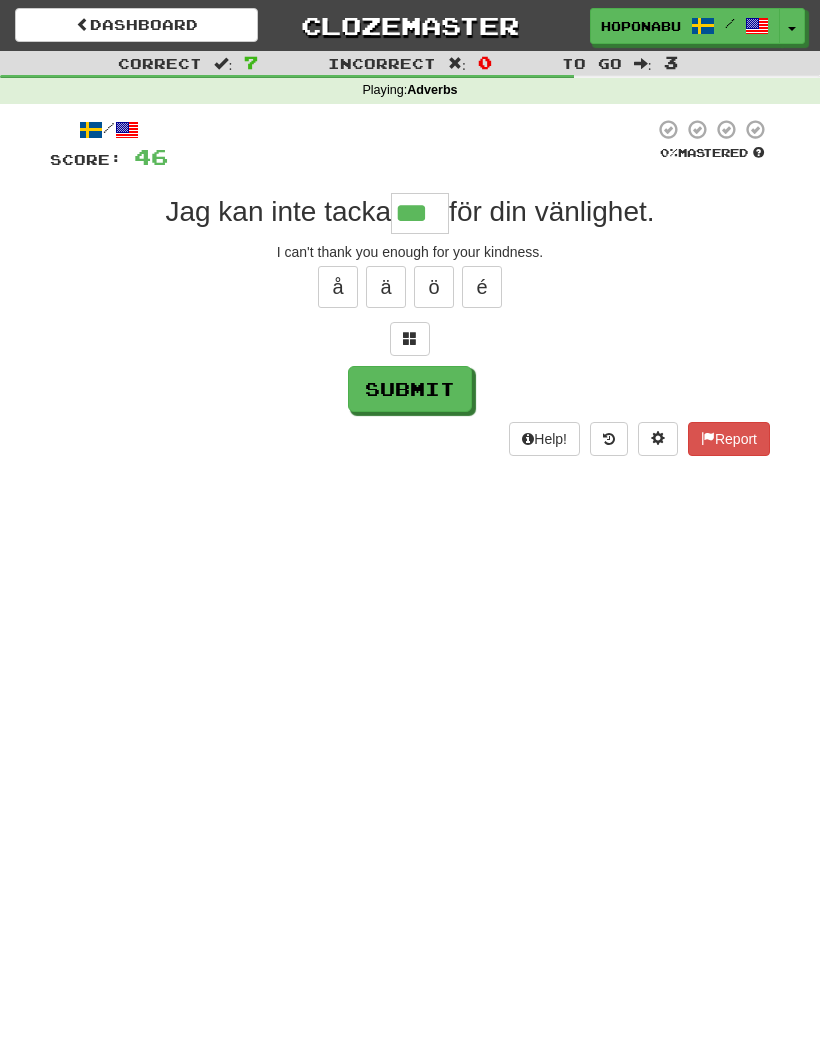type on "***" 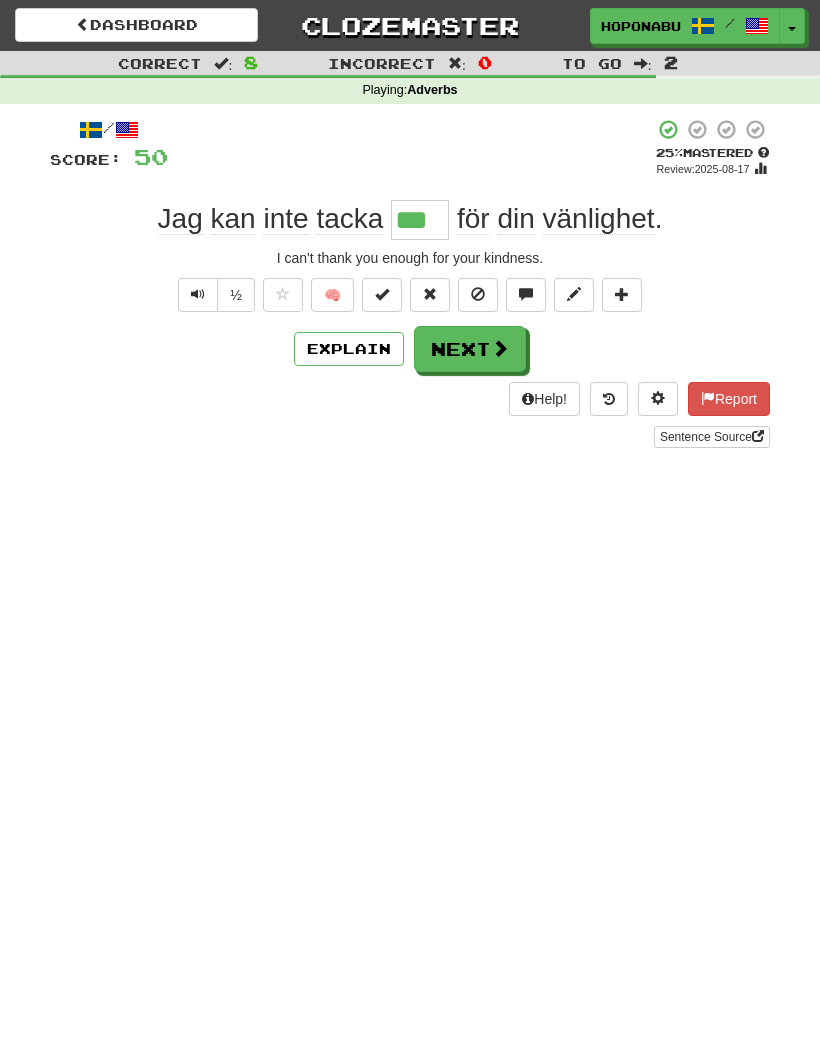 click on "🧠" at bounding box center (332, 295) 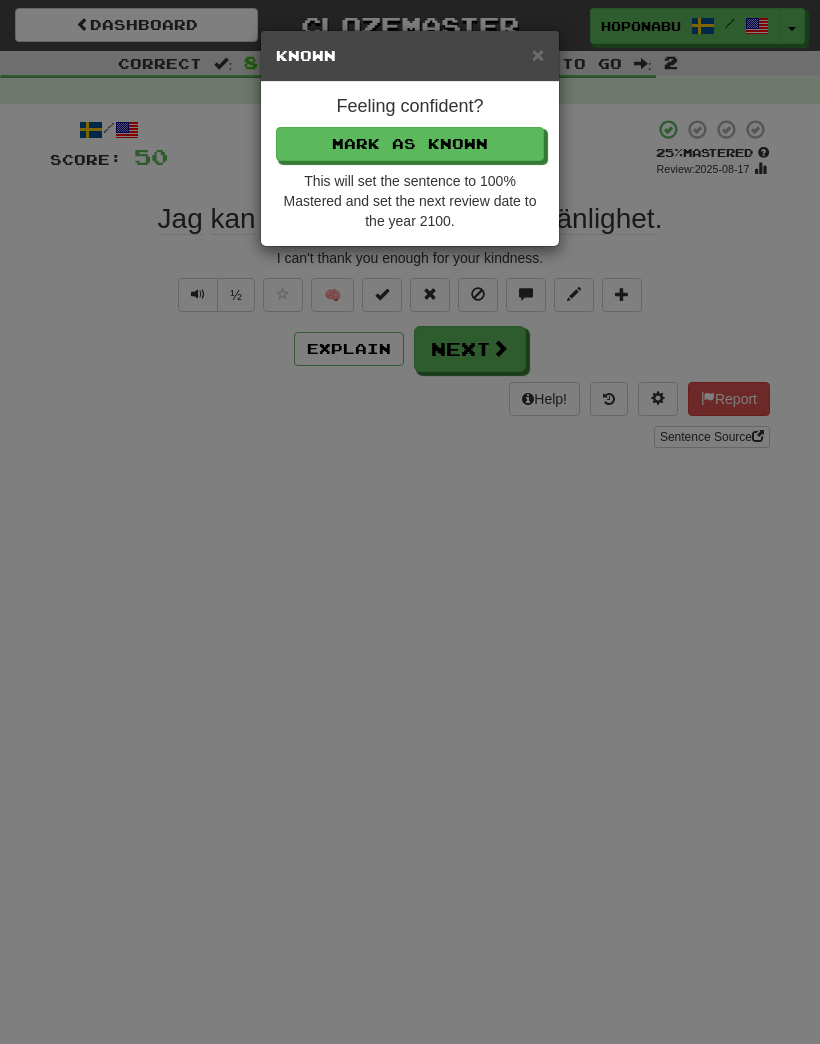 click on "Mark as Known" at bounding box center (410, 144) 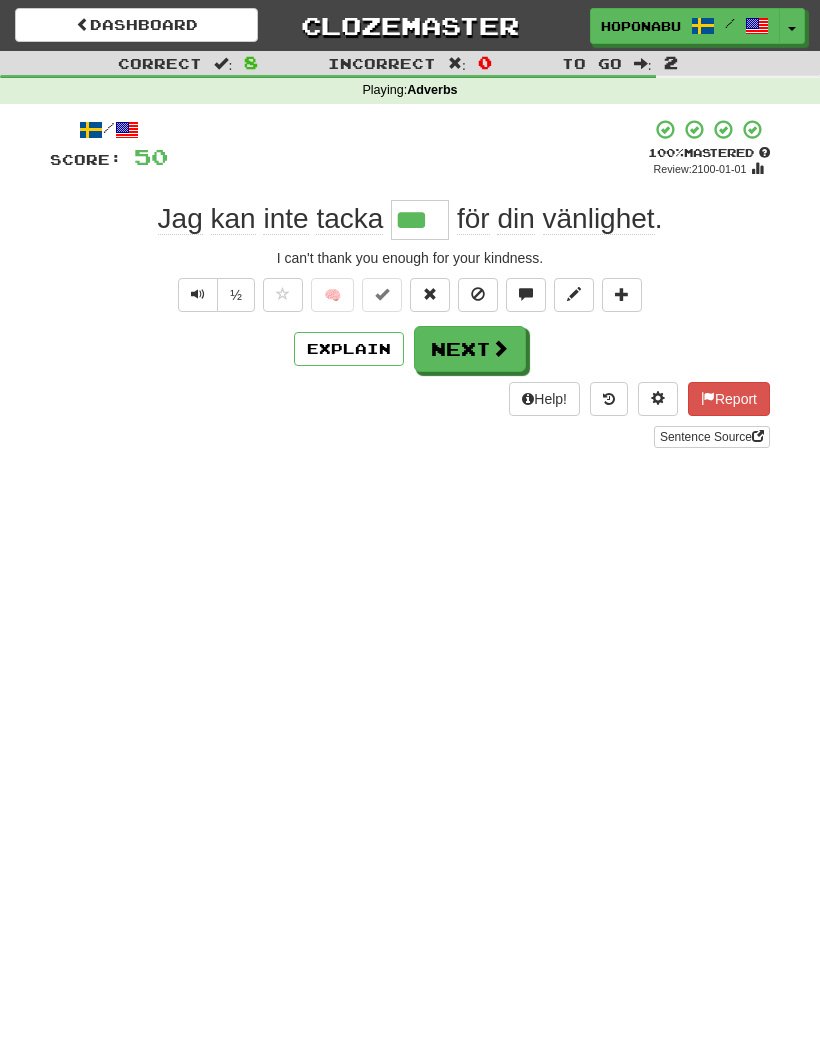 click on "Next" at bounding box center [470, 349] 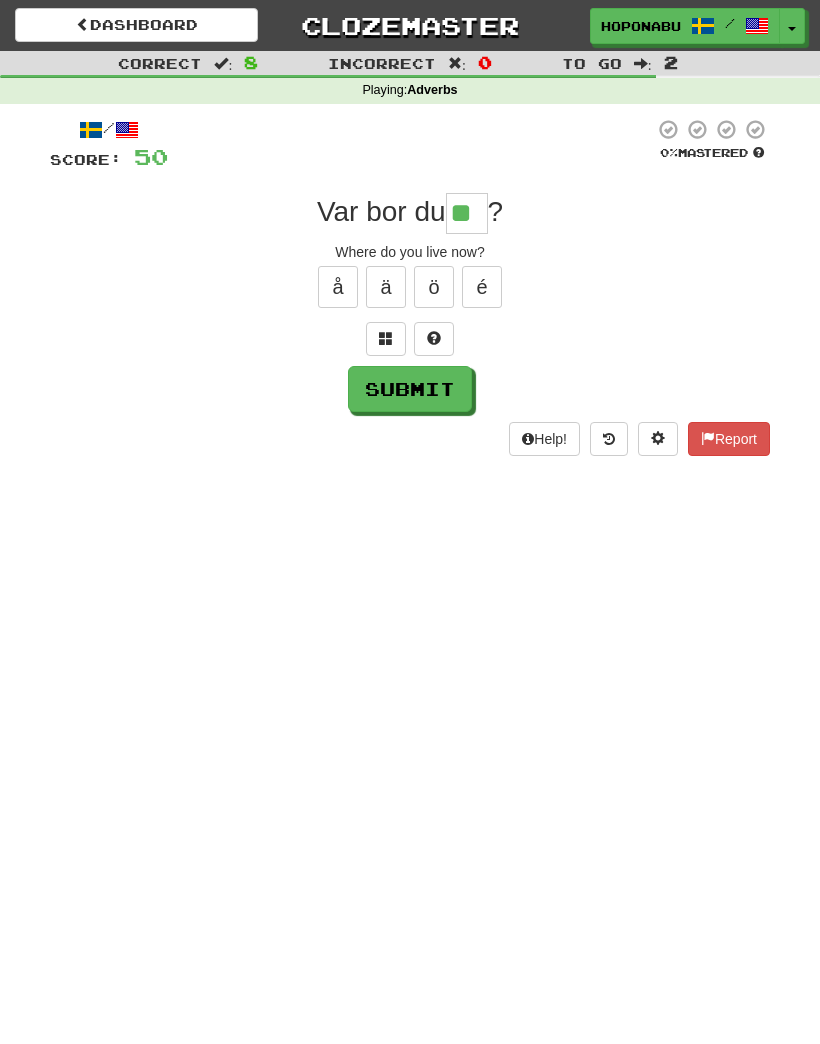 type on "**" 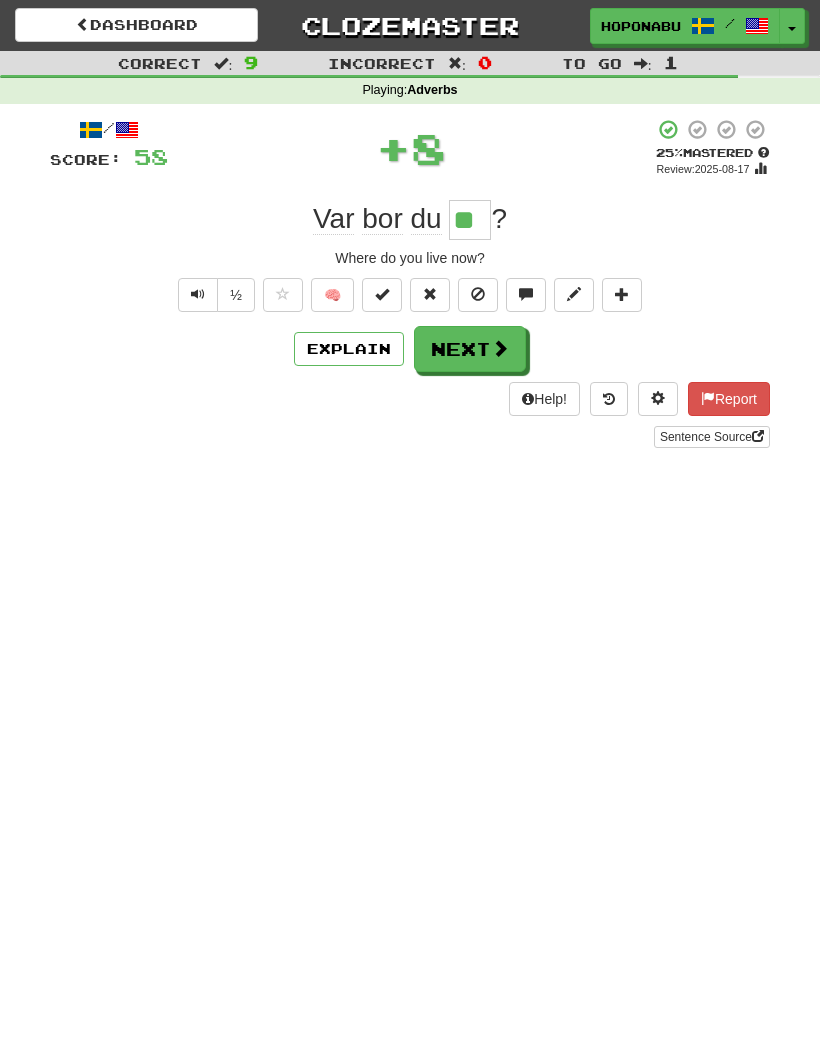 click on "🧠" at bounding box center [332, 295] 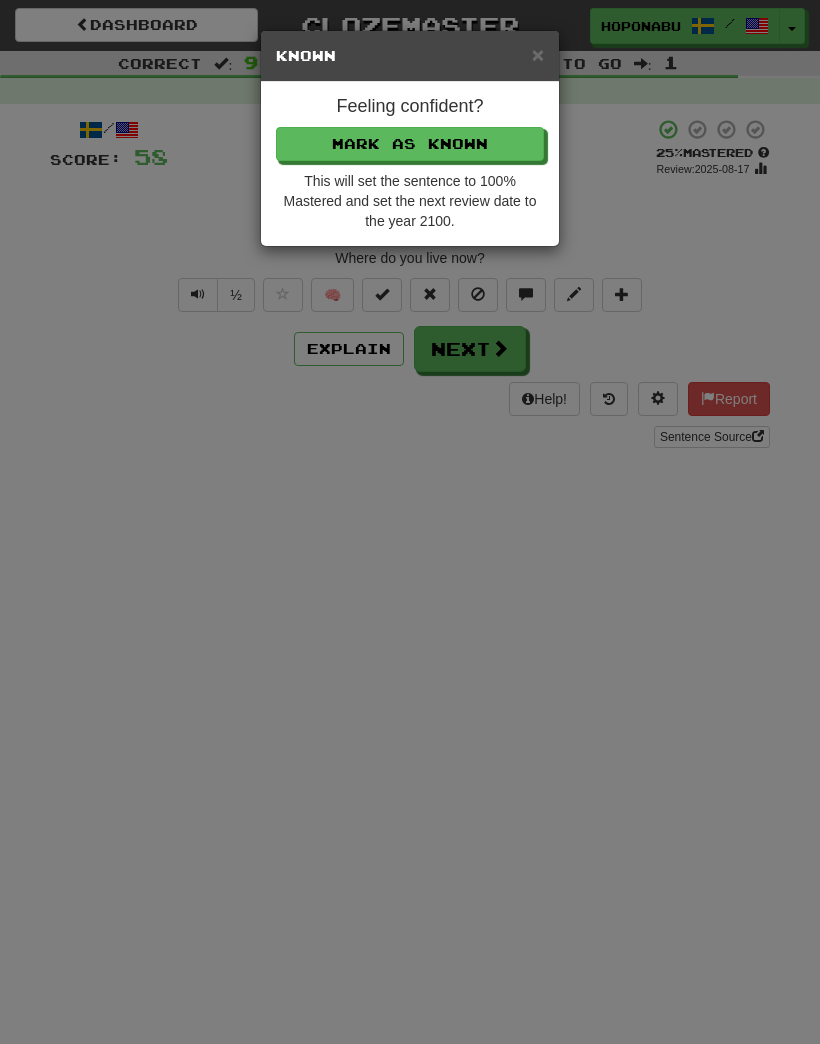 click on "Mark as Known" at bounding box center (410, 144) 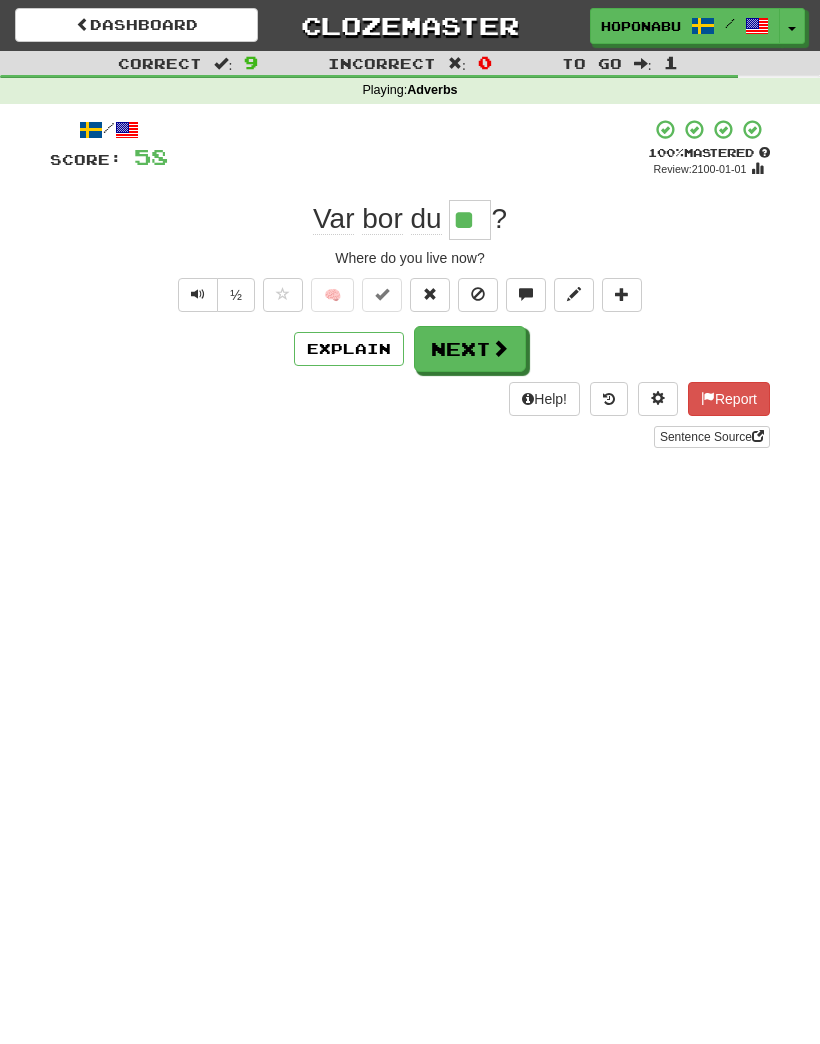click at bounding box center [83, 24] 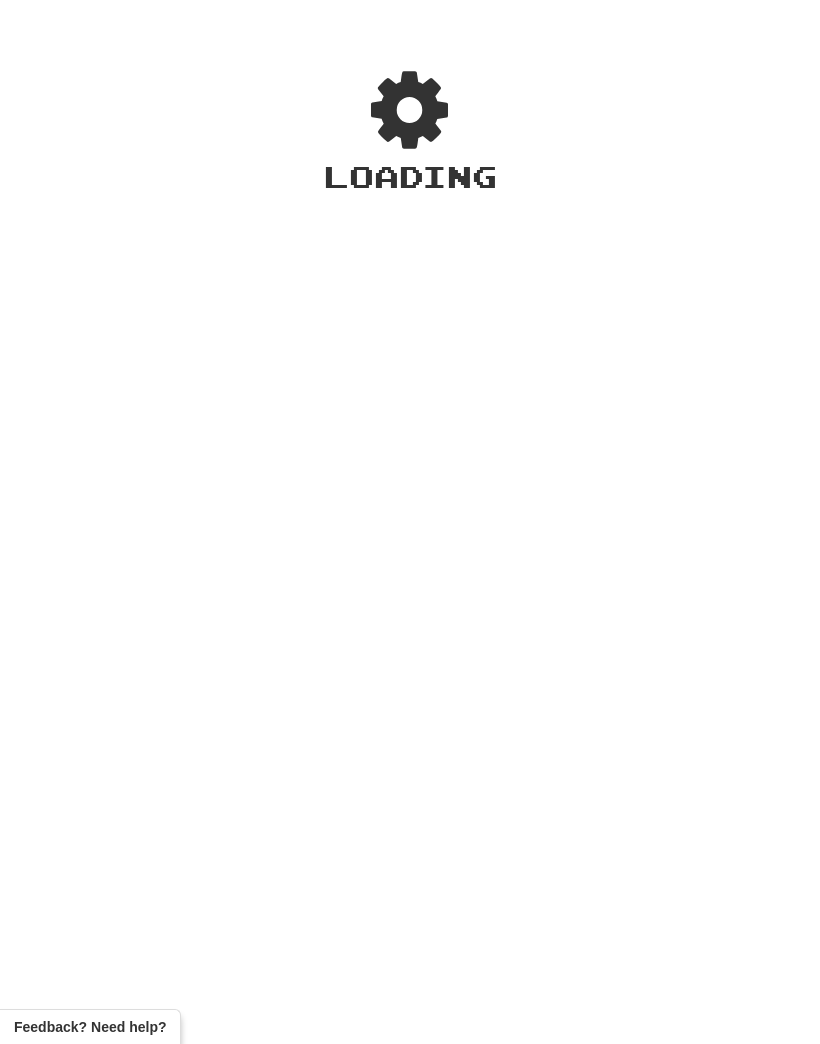 scroll, scrollTop: 0, scrollLeft: 0, axis: both 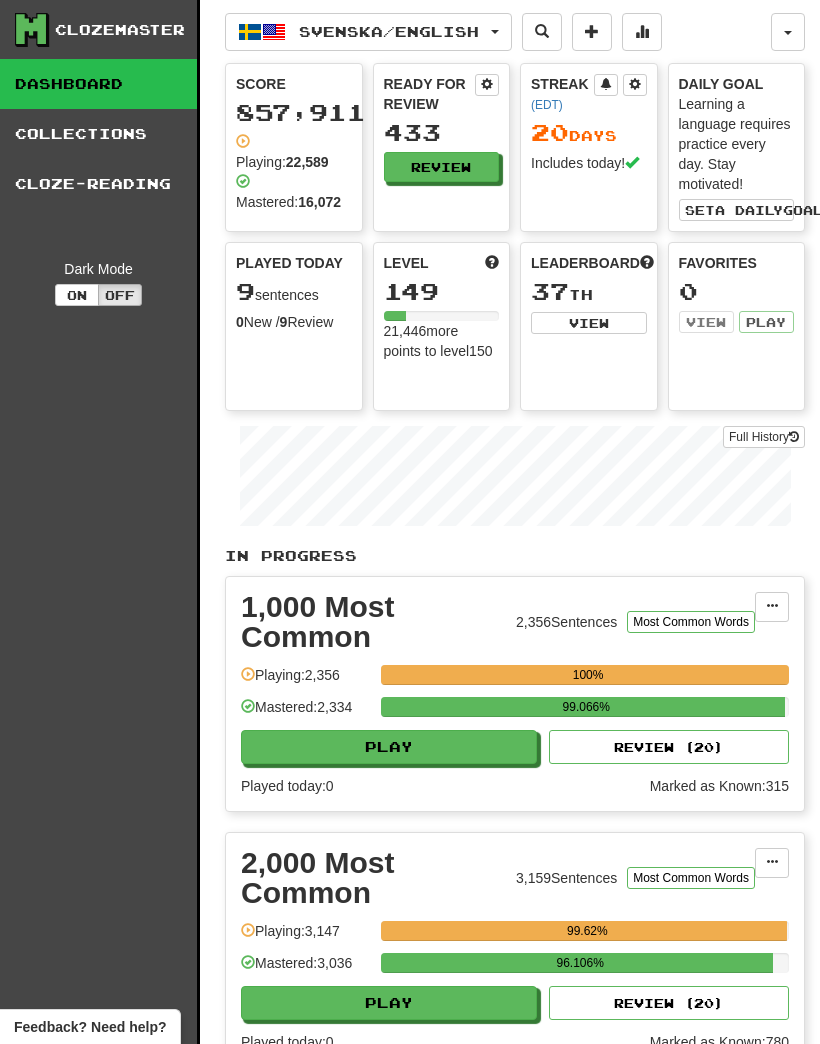 click on "Feedback? Need help?" at bounding box center (90, 1027) 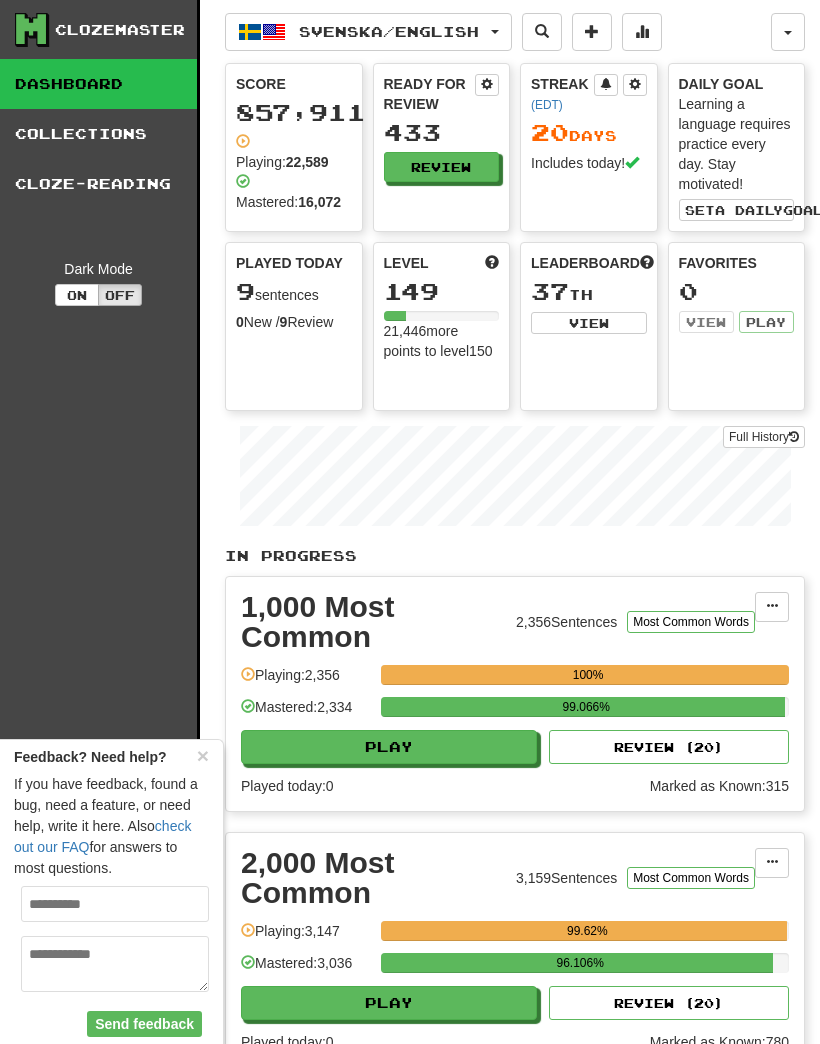 click at bounding box center (115, 904) 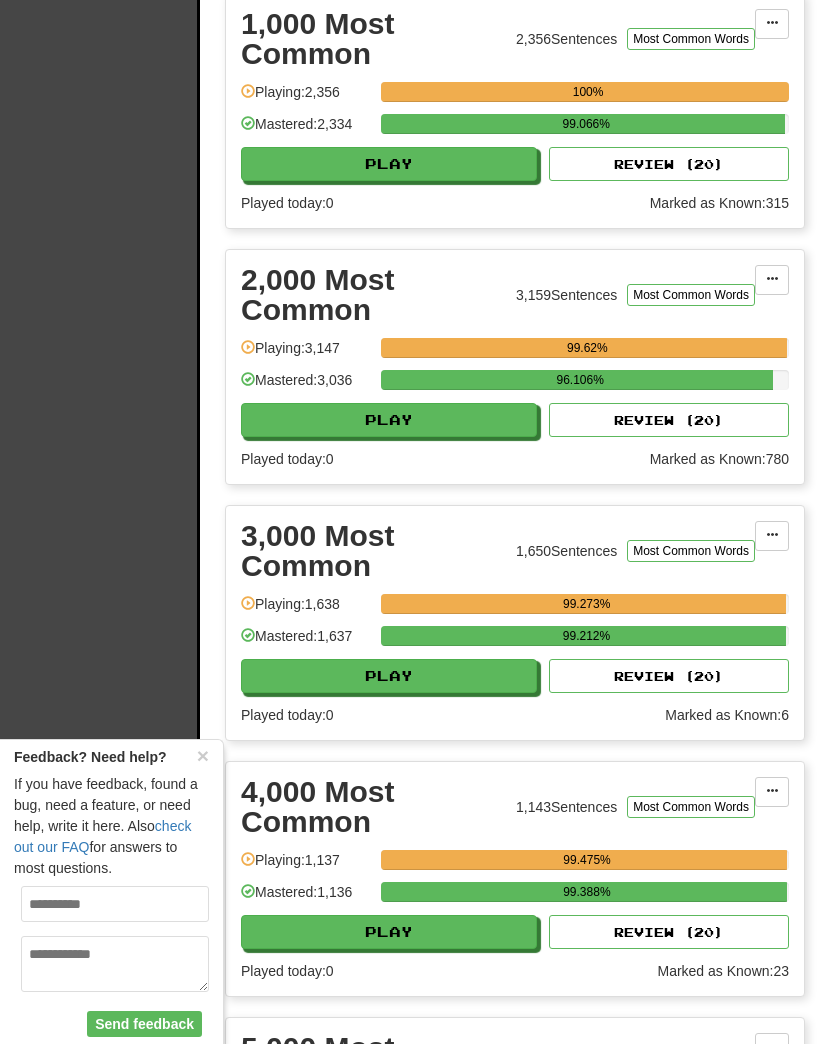 scroll, scrollTop: 769, scrollLeft: 0, axis: vertical 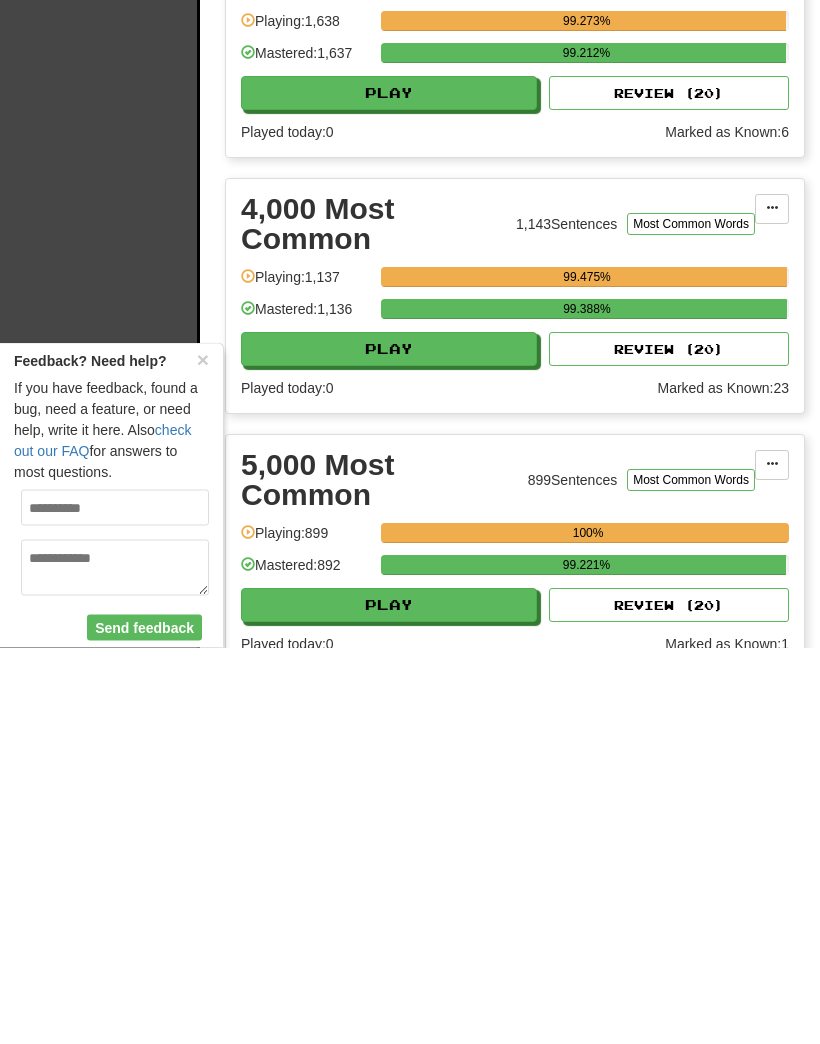 type on "**********" 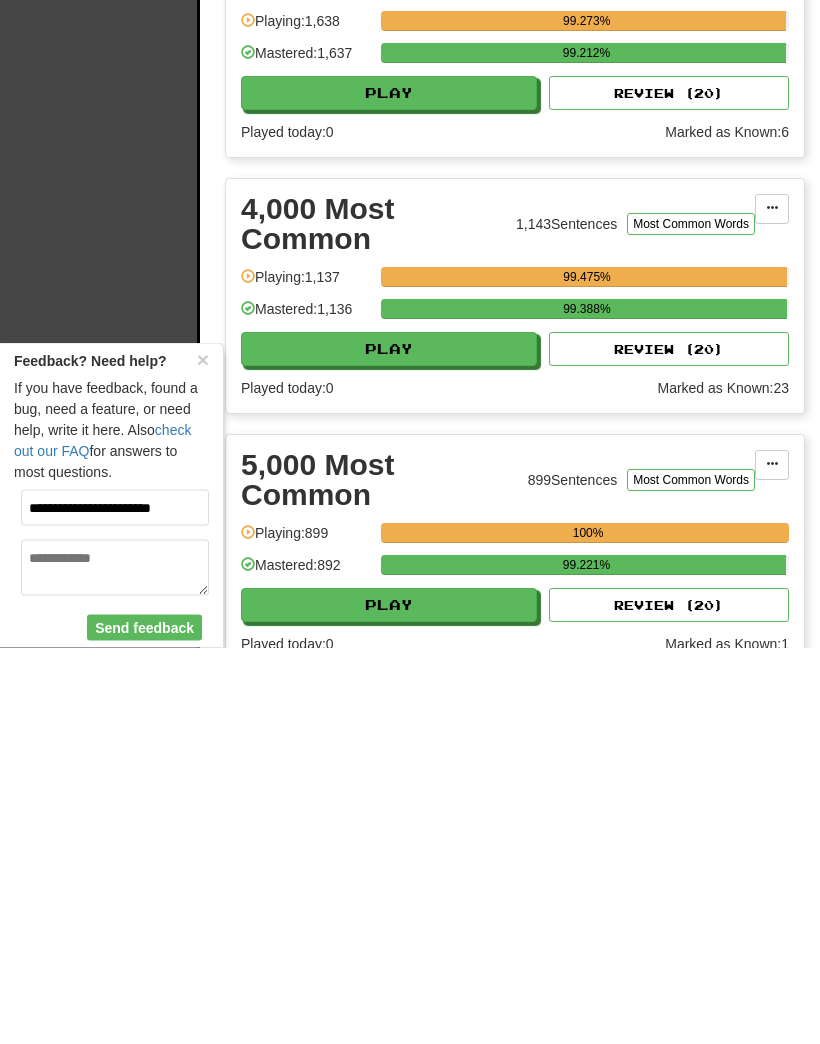 scroll, scrollTop: 1166, scrollLeft: 0, axis: vertical 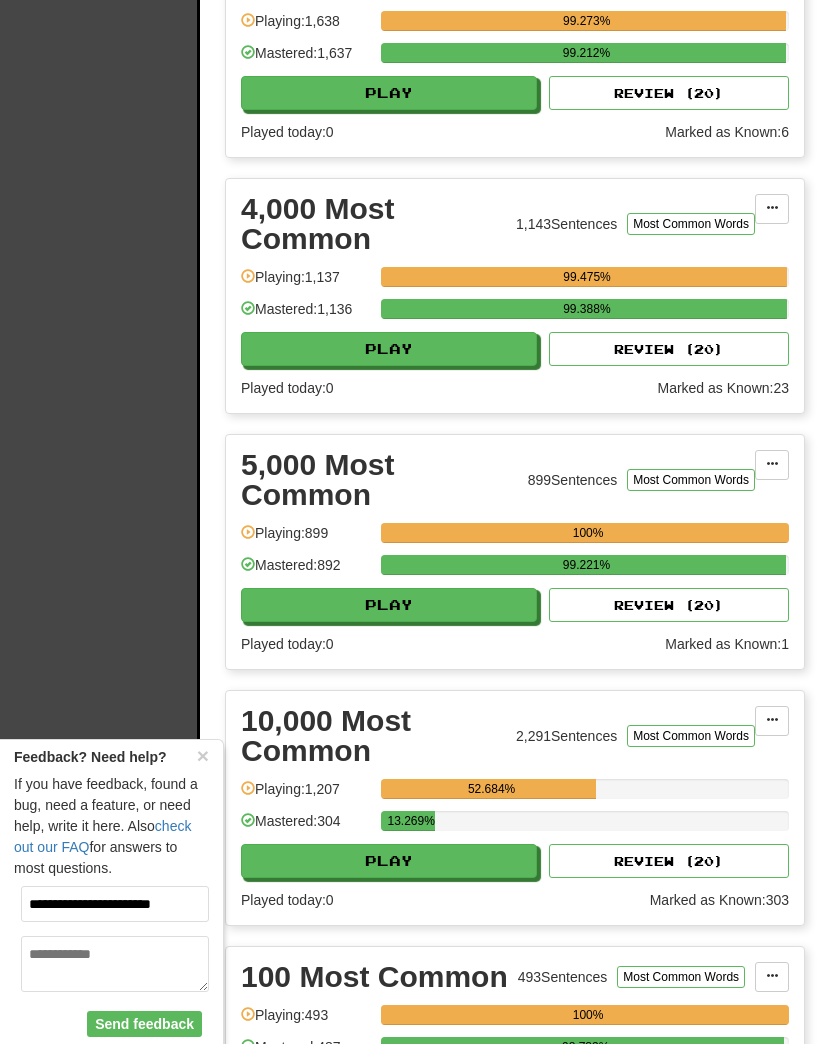 click at bounding box center (115, 964) 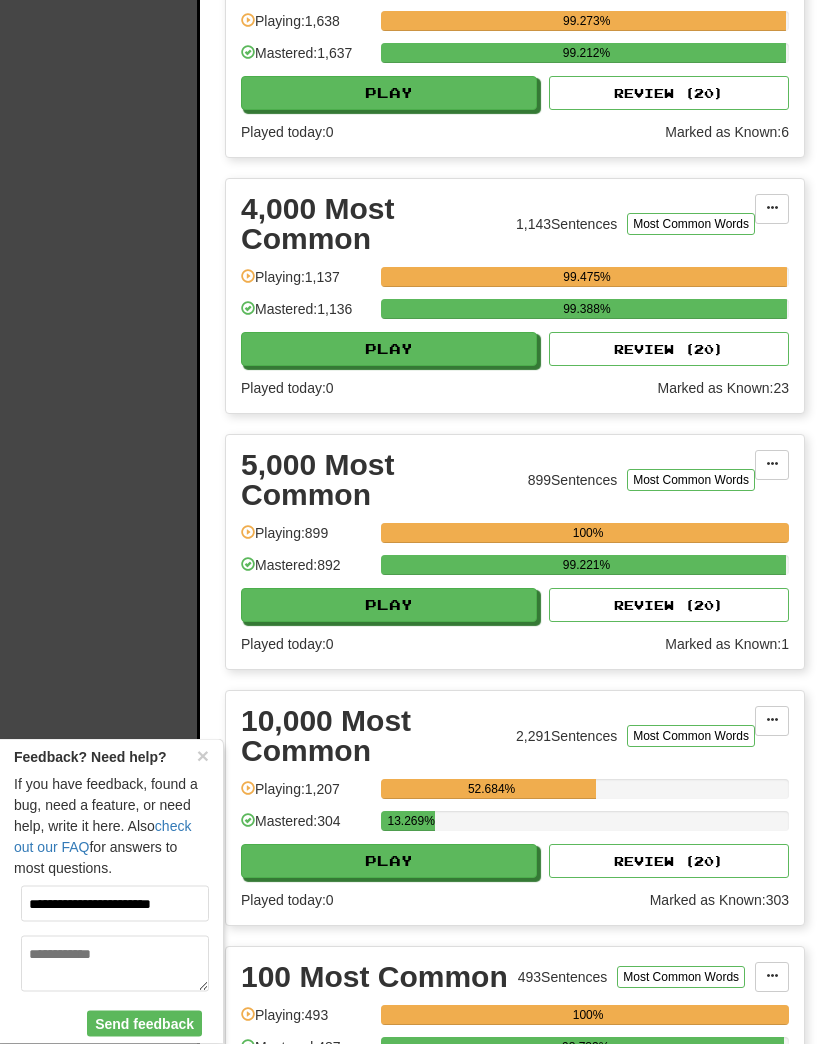 scroll, scrollTop: 1412, scrollLeft: 0, axis: vertical 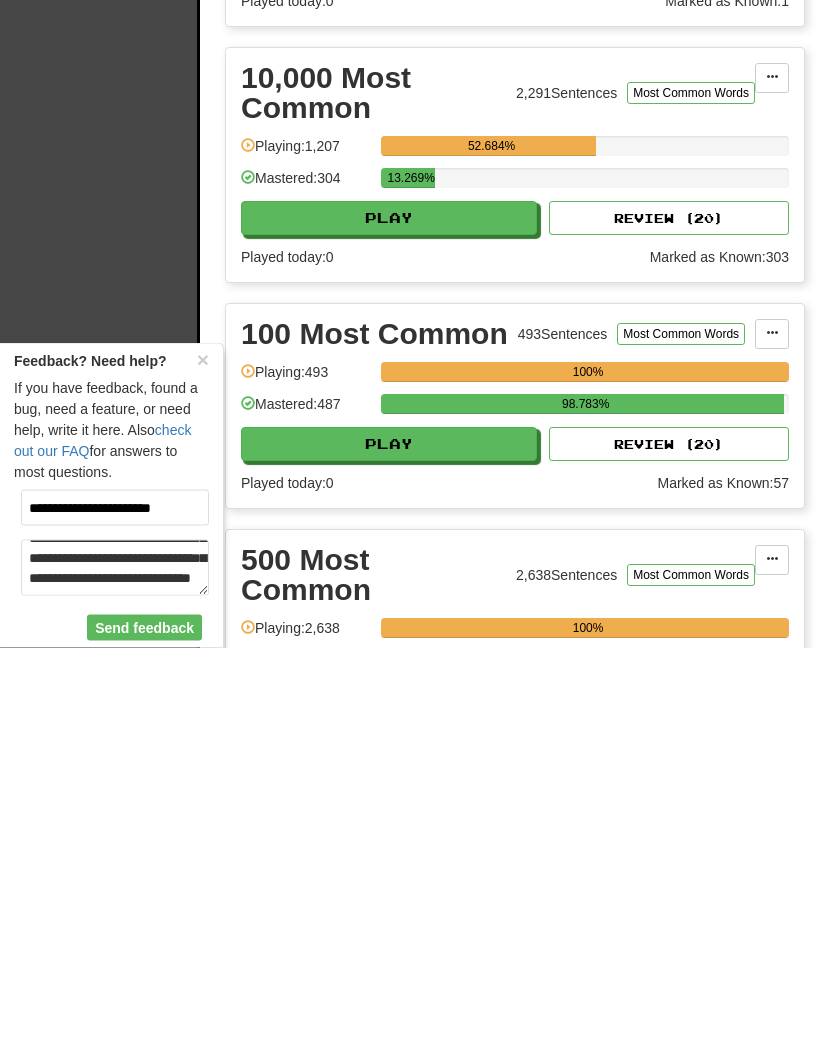 type on "**********" 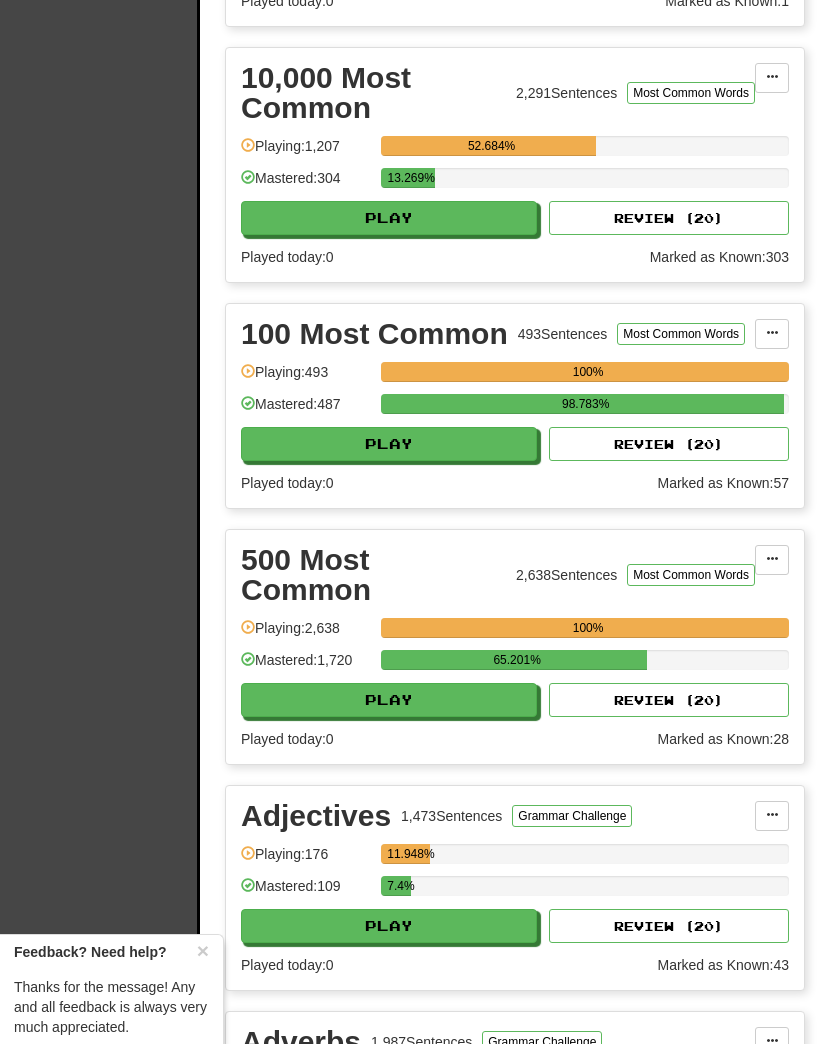 click on "Play" at bounding box center [389, 926] 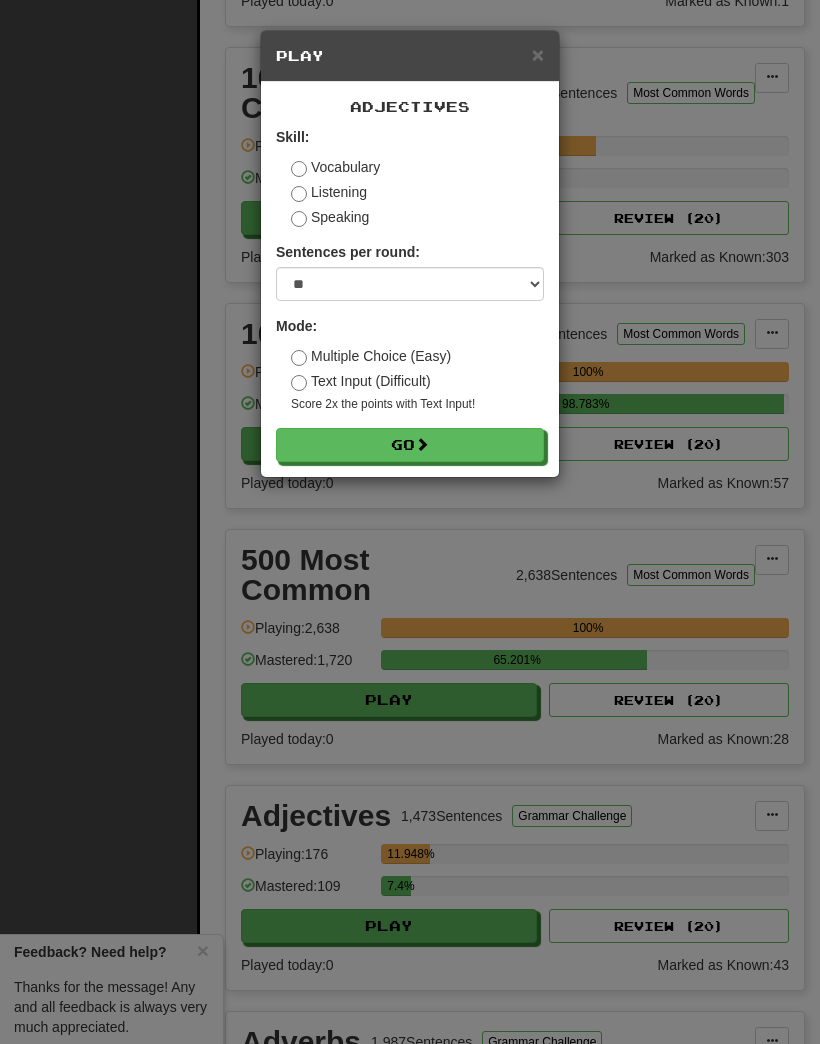 click on "Go" at bounding box center (410, 445) 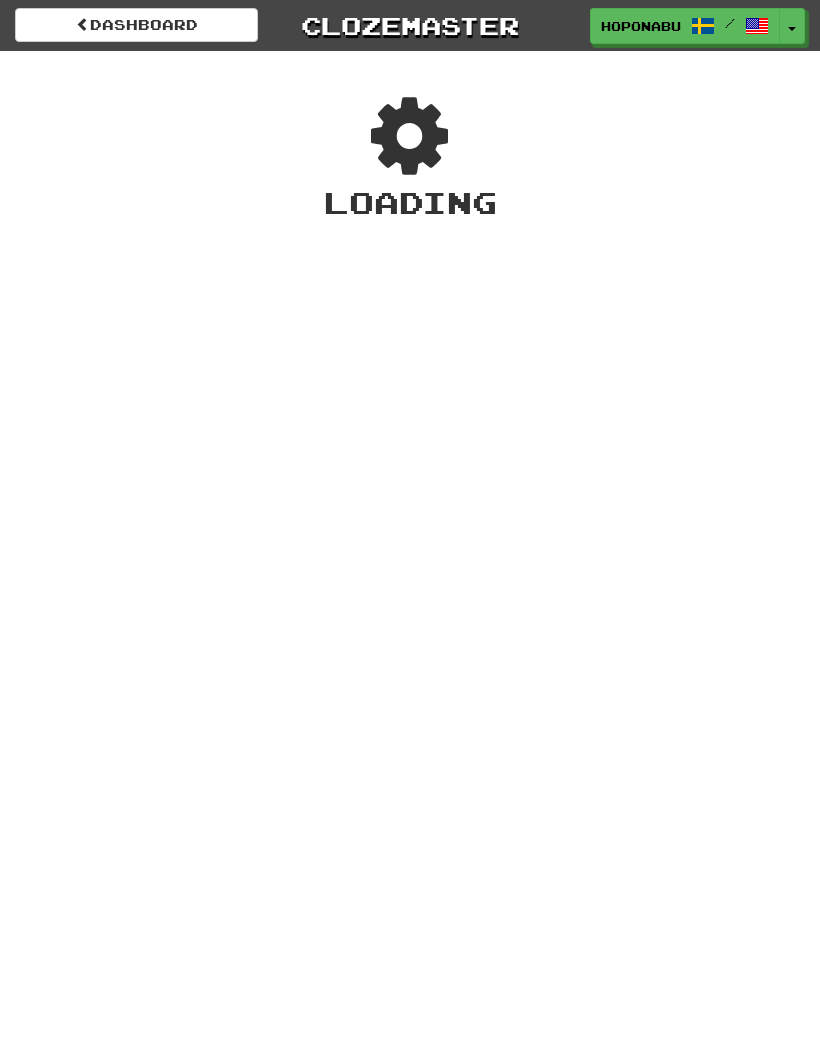 scroll, scrollTop: 0, scrollLeft: 0, axis: both 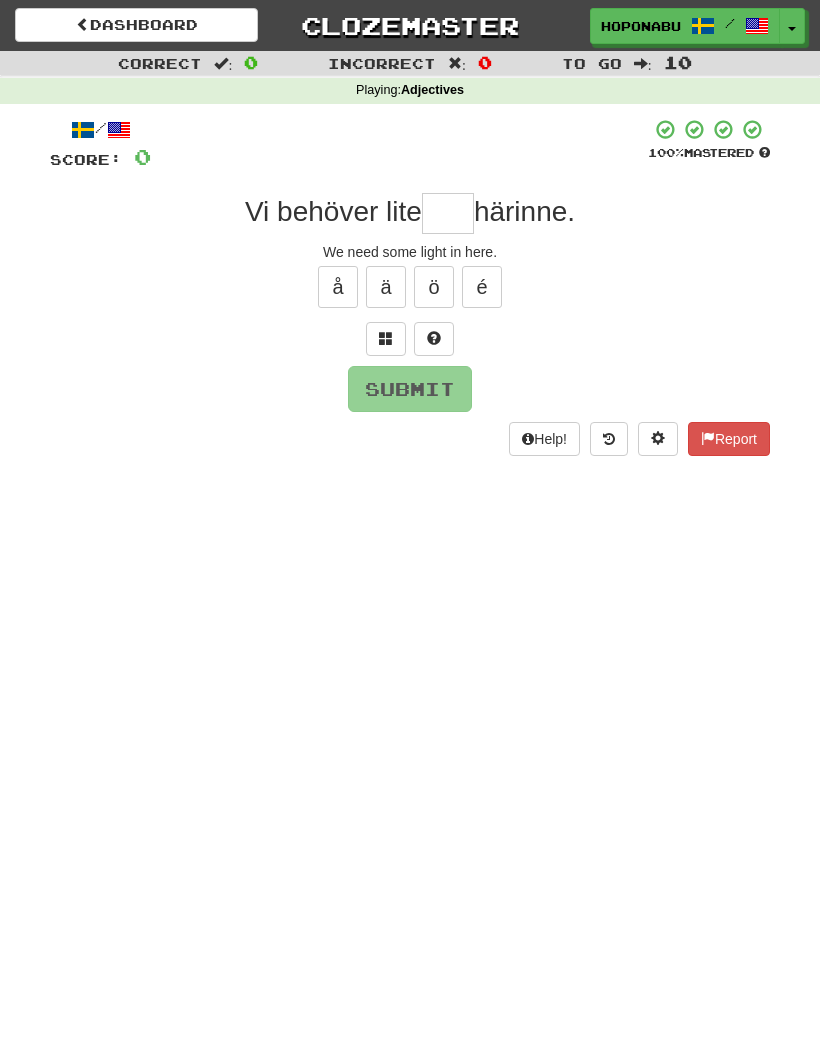 click at bounding box center [448, 213] 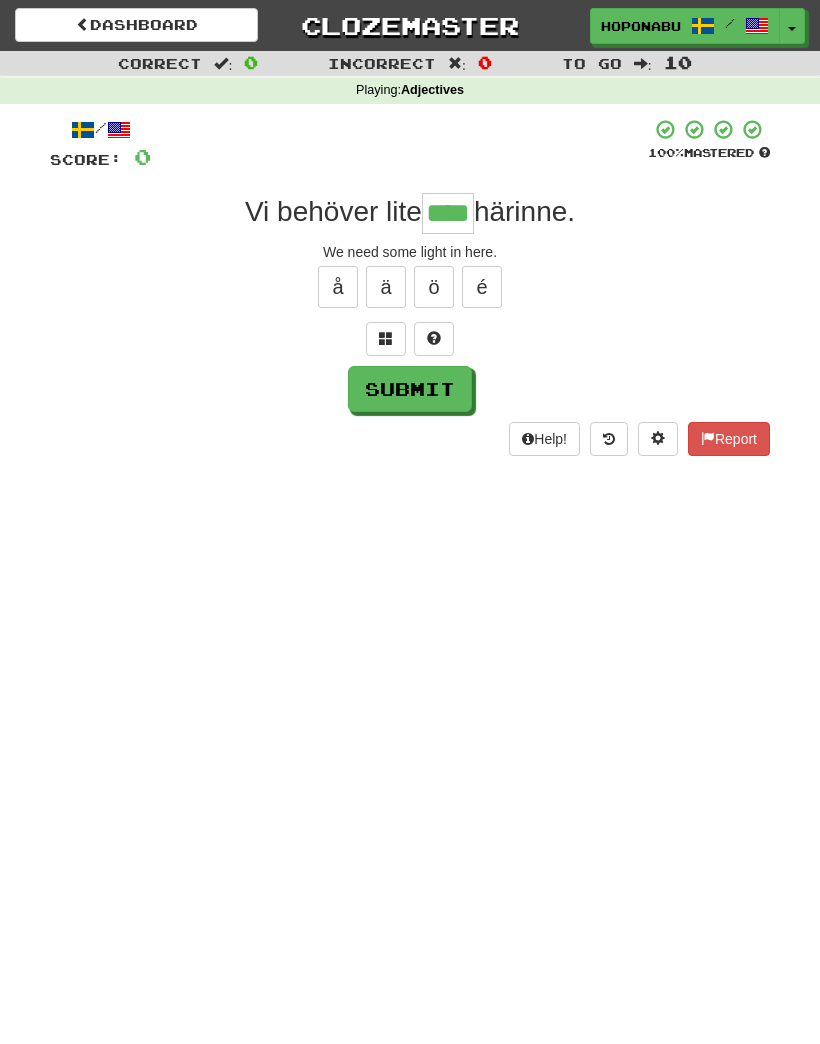 type on "****" 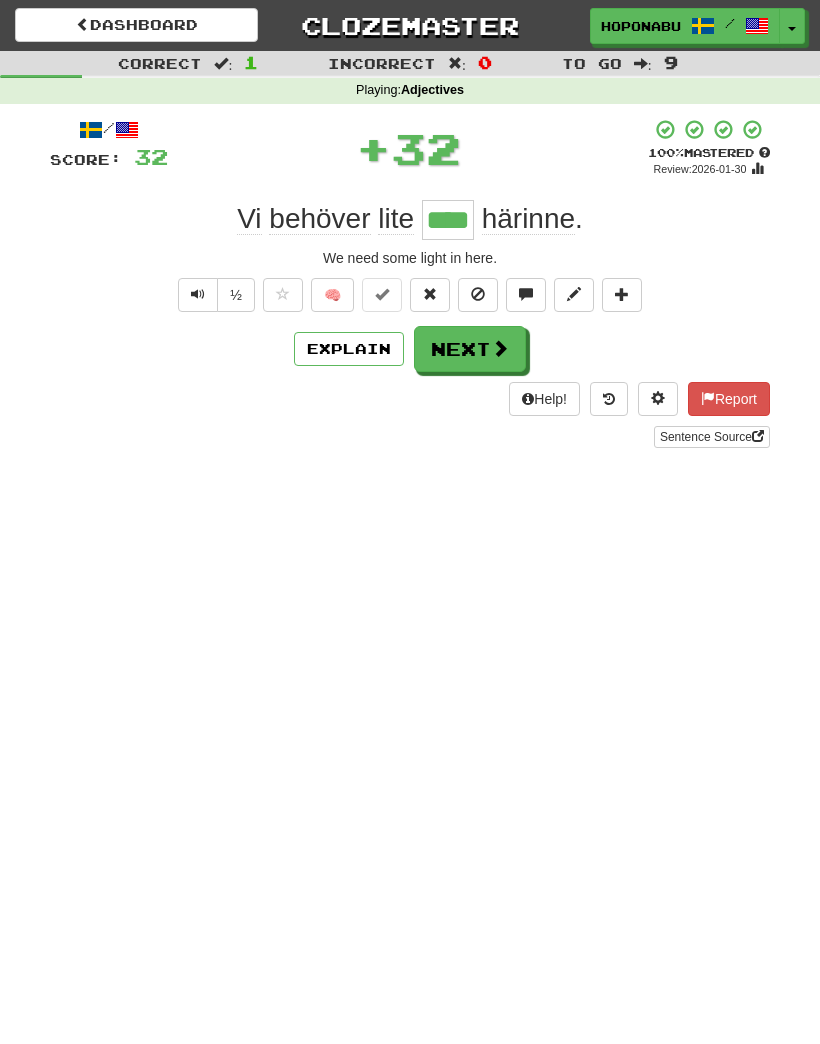click on "Next" at bounding box center [470, 349] 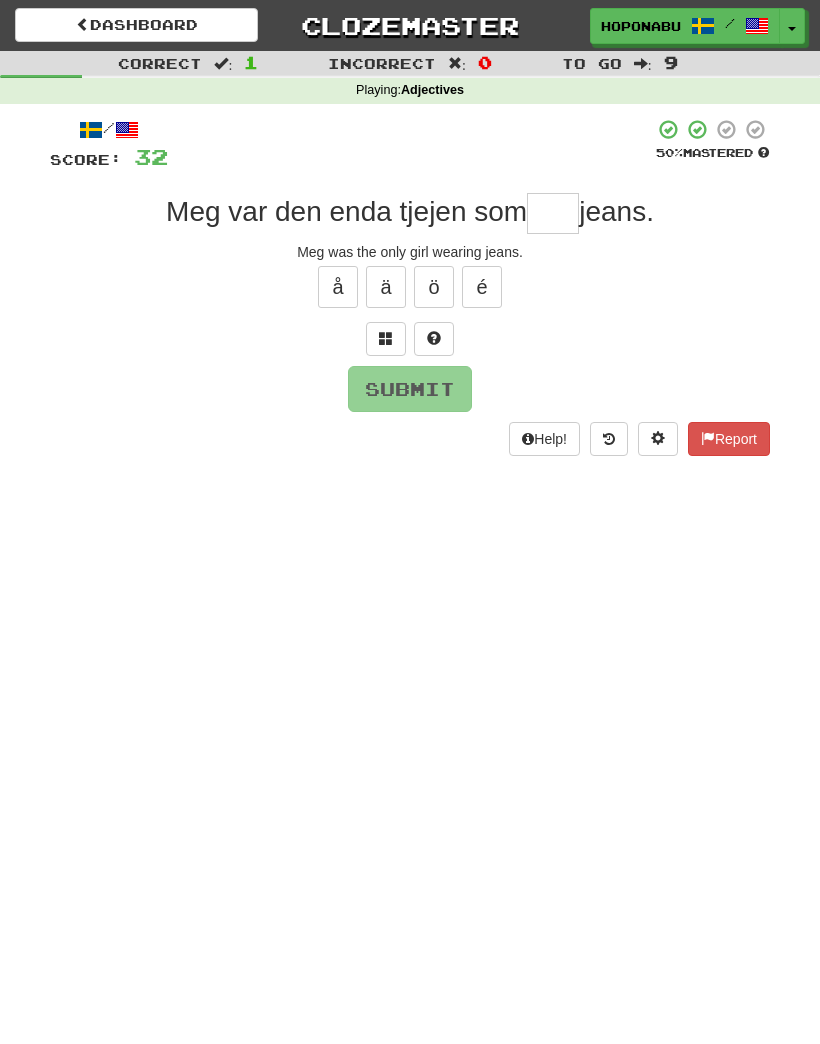 type on "*" 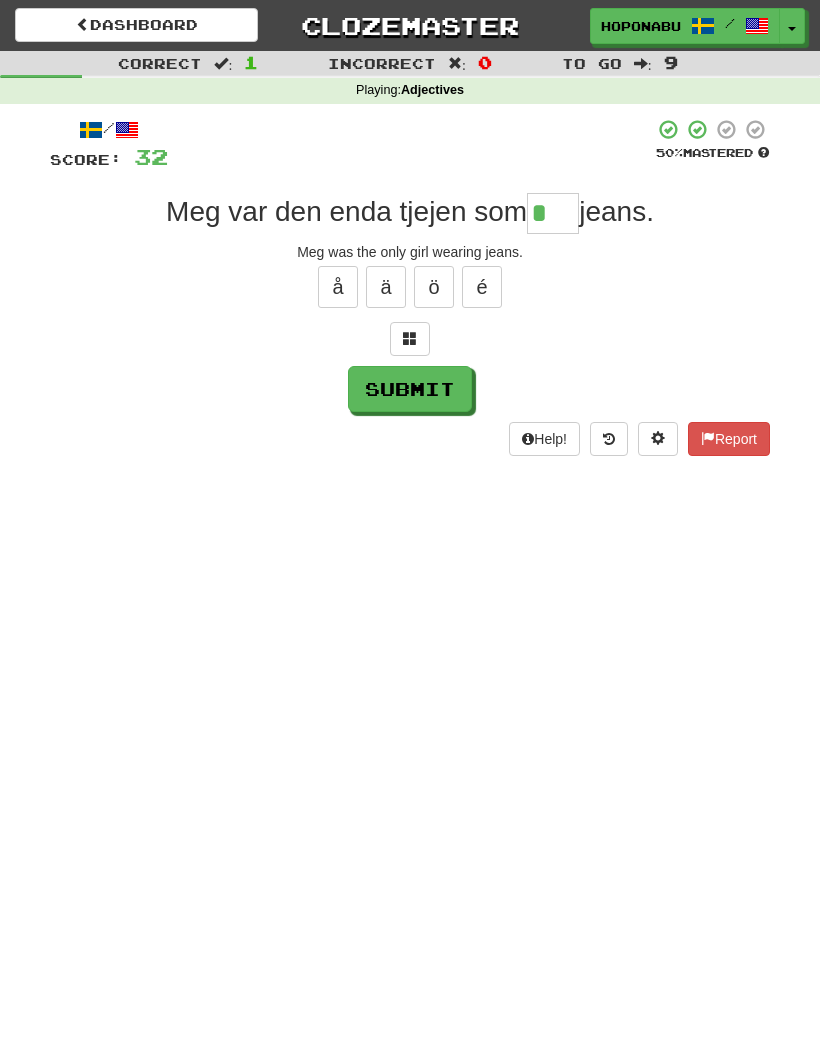 click at bounding box center (410, 339) 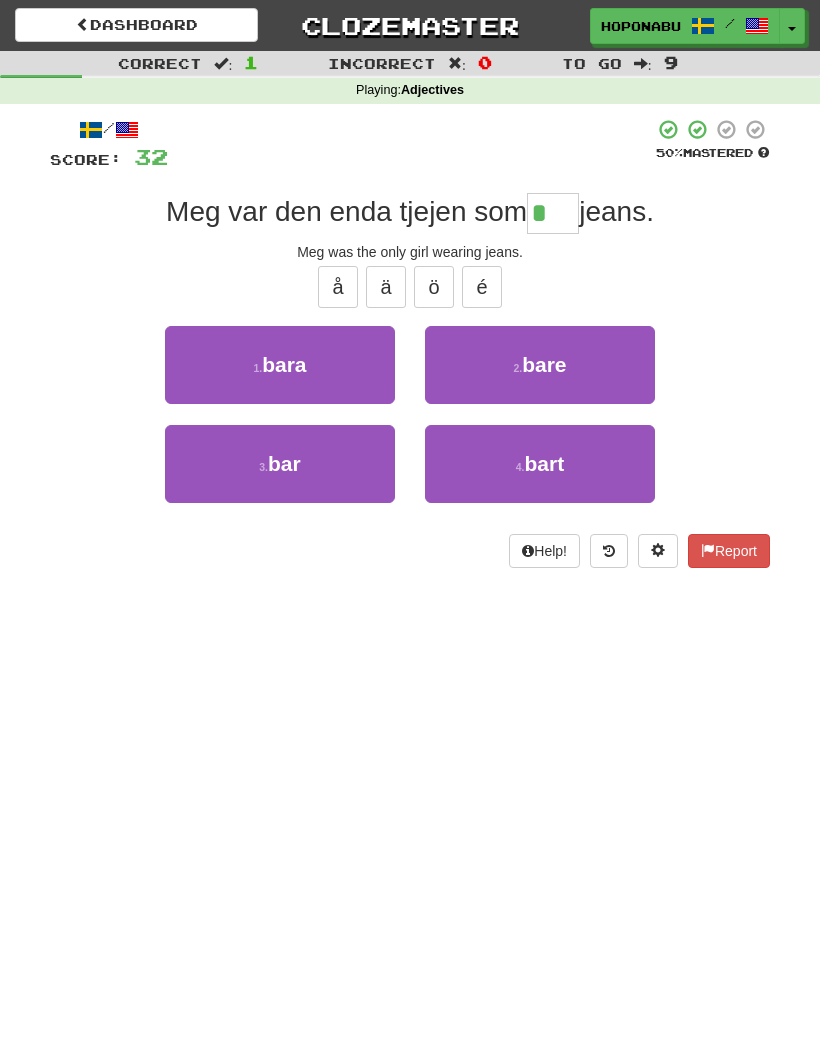 click on "bar" at bounding box center [284, 463] 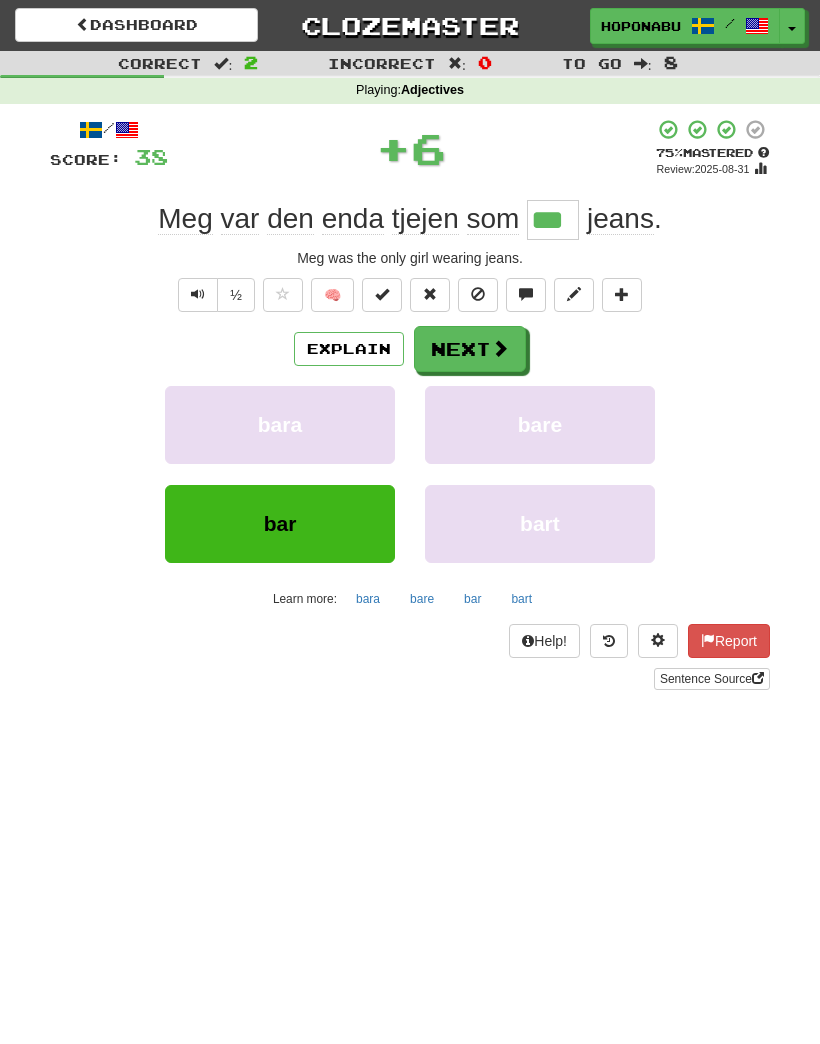click on "Next" at bounding box center [470, 349] 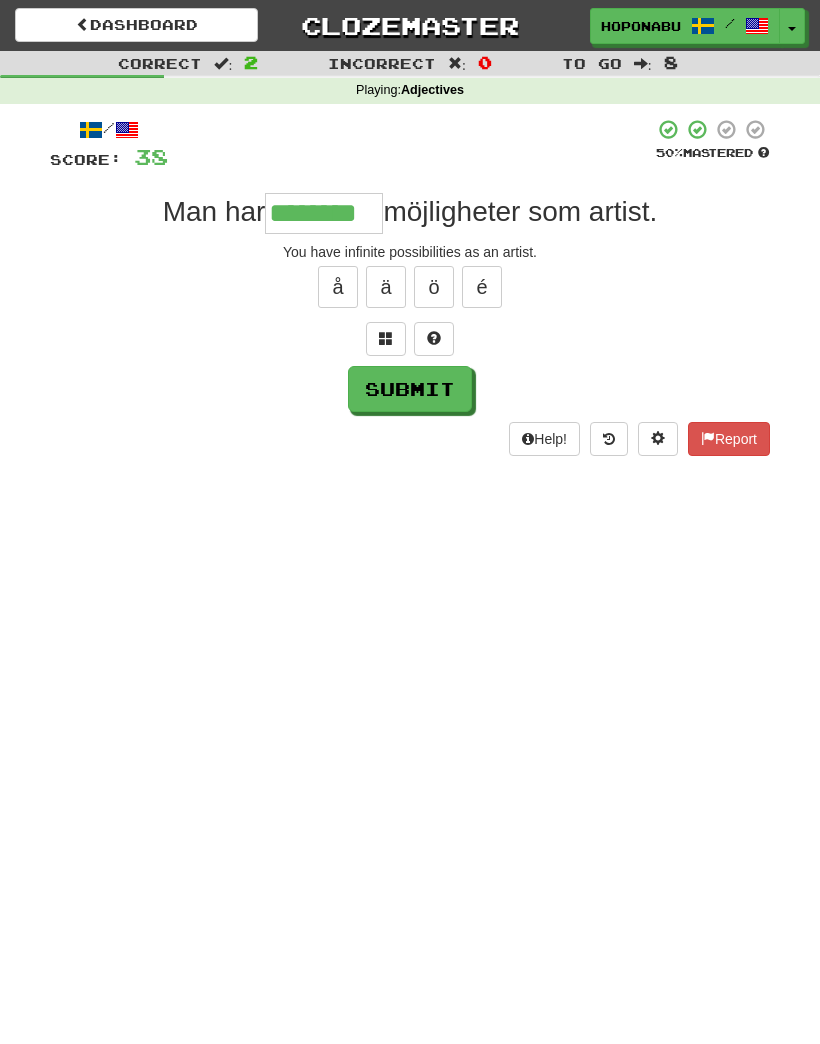 type on "********" 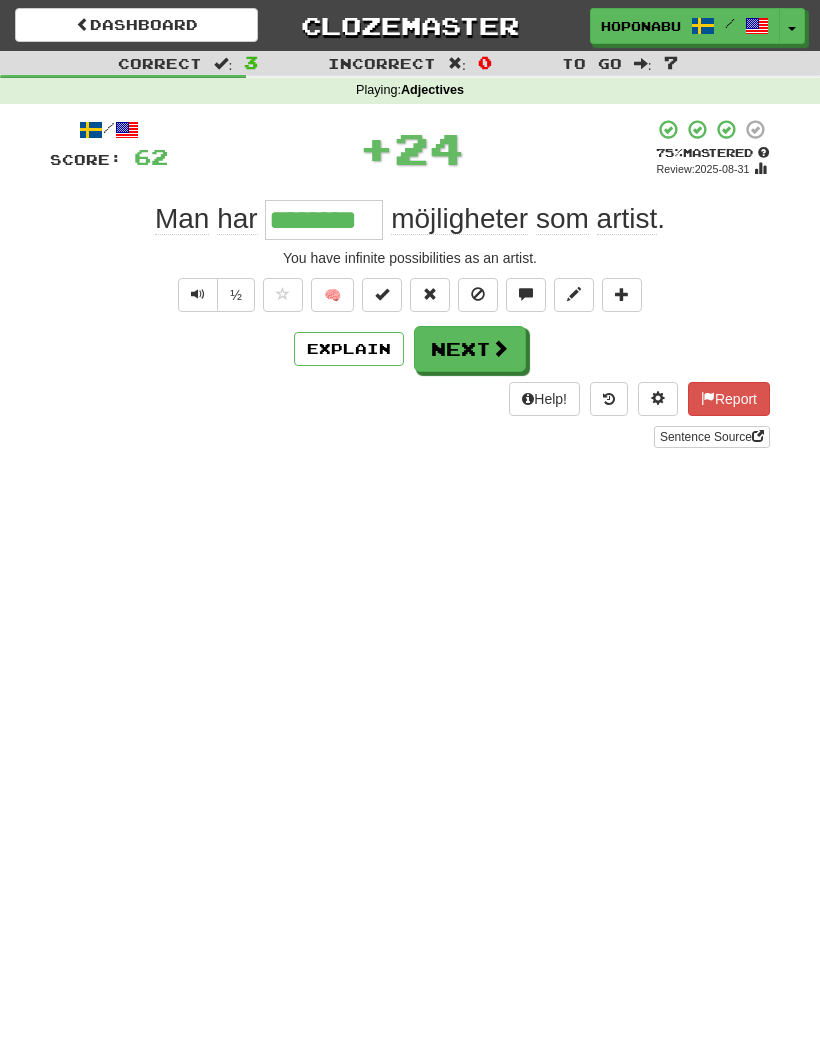 click at bounding box center (500, 348) 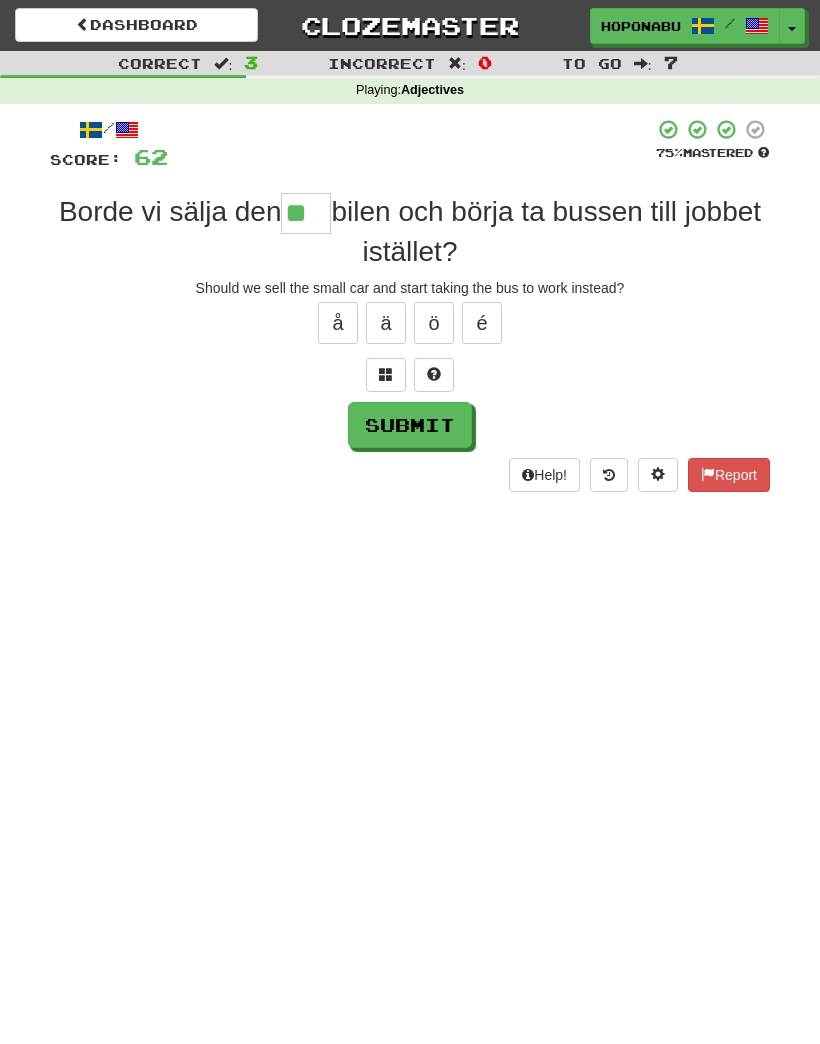 type on "*" 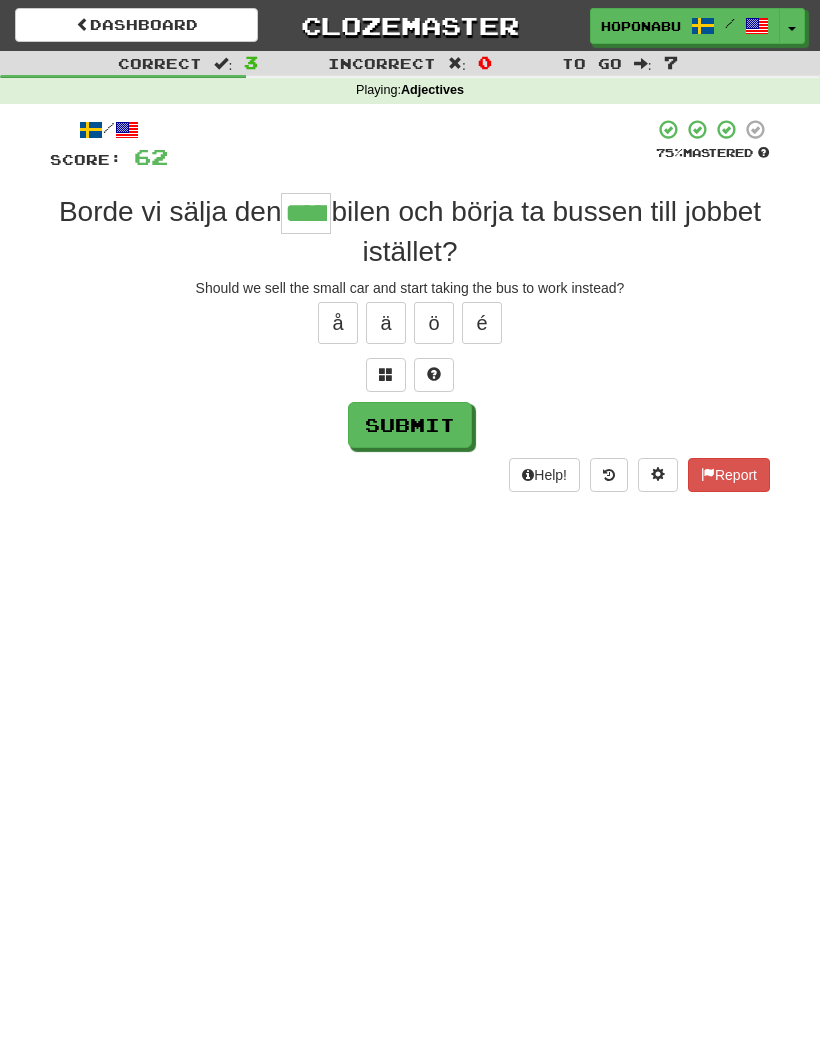 type on "*****" 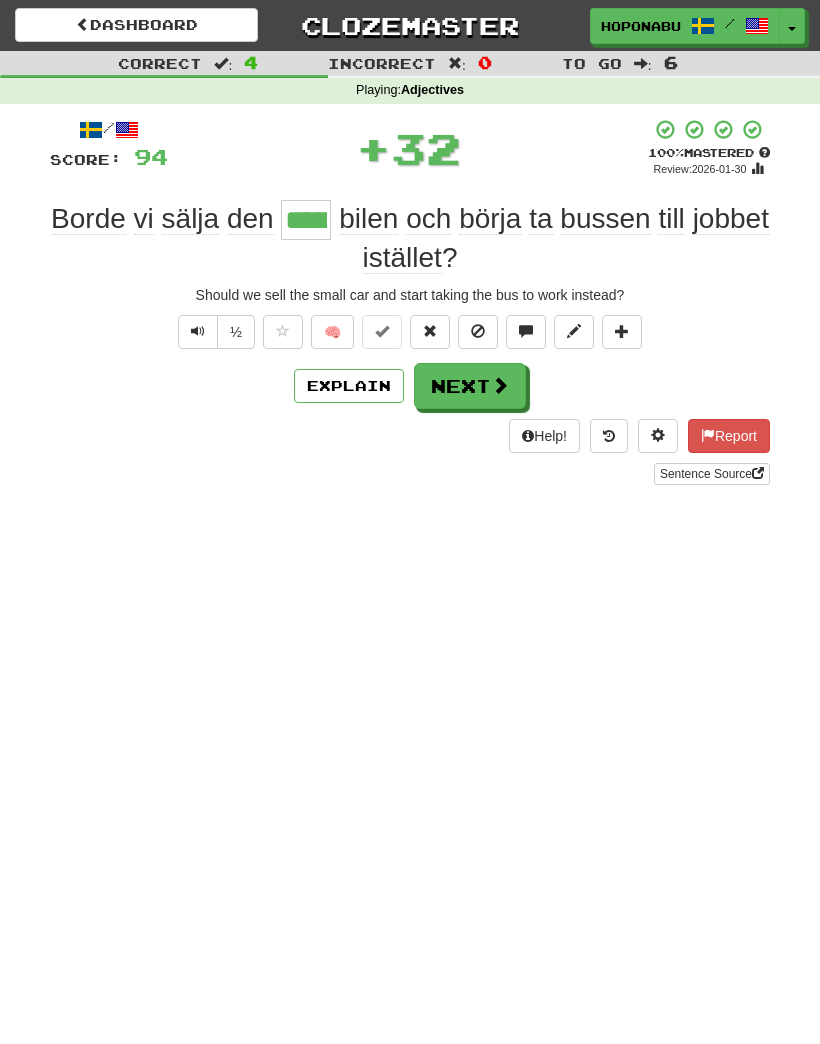 click on "Explain" at bounding box center [349, 386] 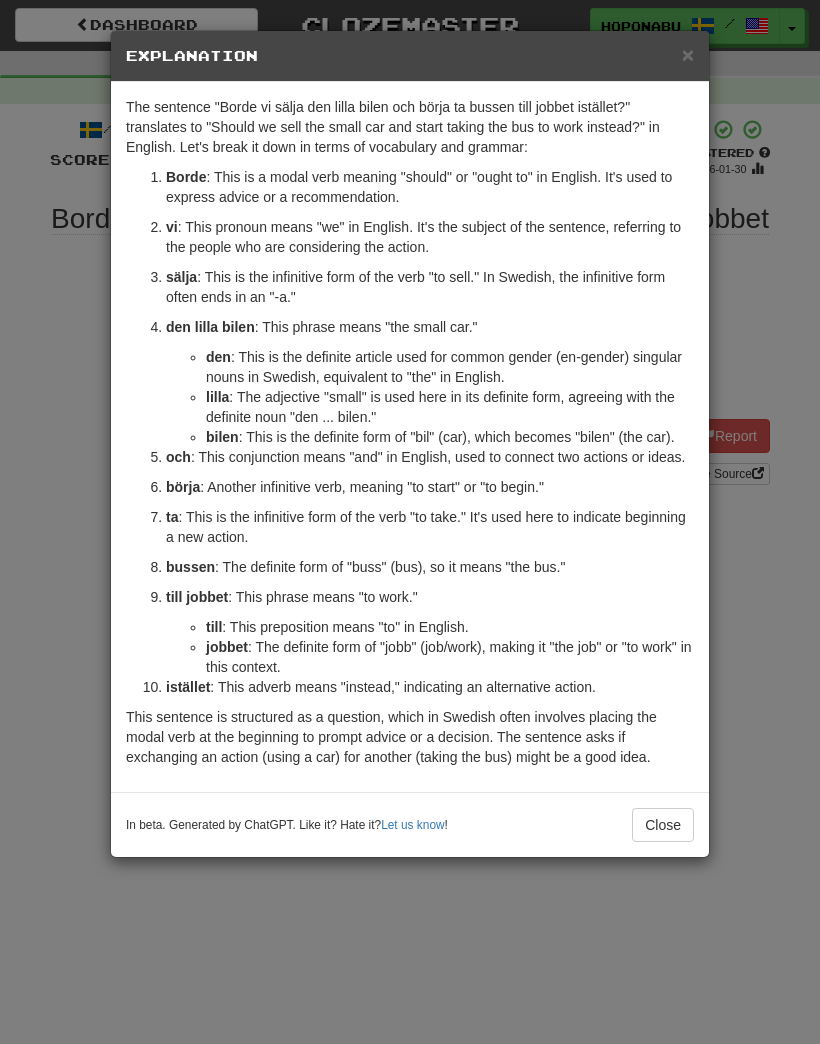 click on "Close" at bounding box center [663, 825] 